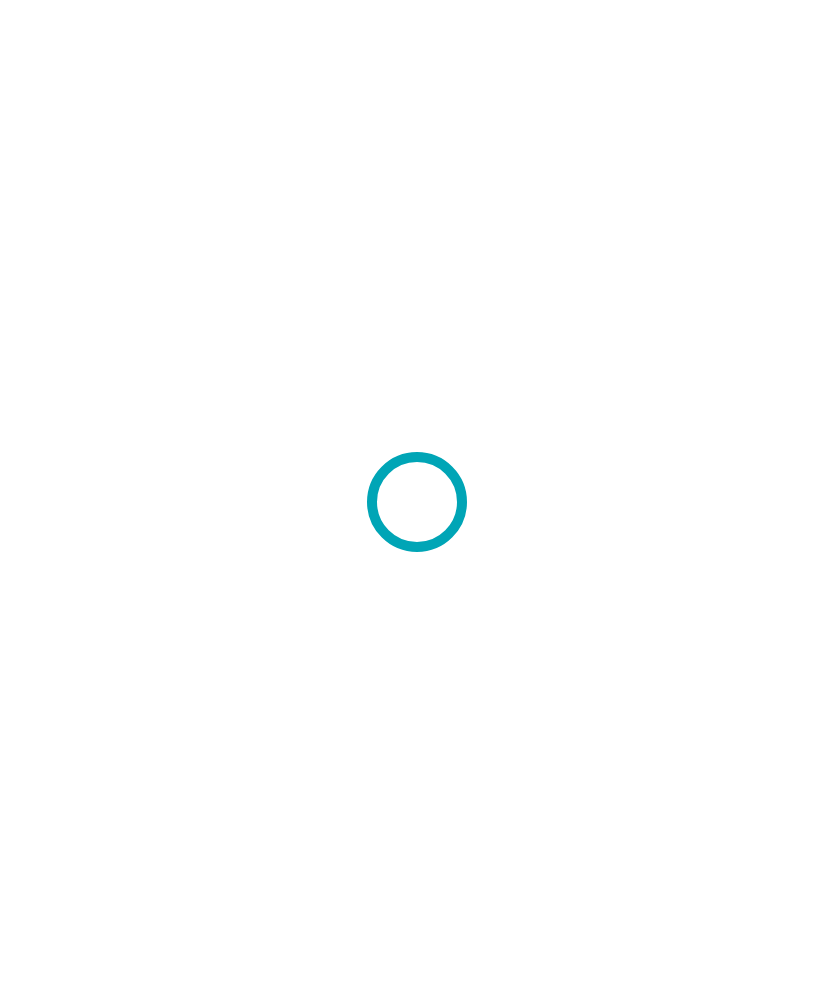 scroll, scrollTop: 0, scrollLeft: 0, axis: both 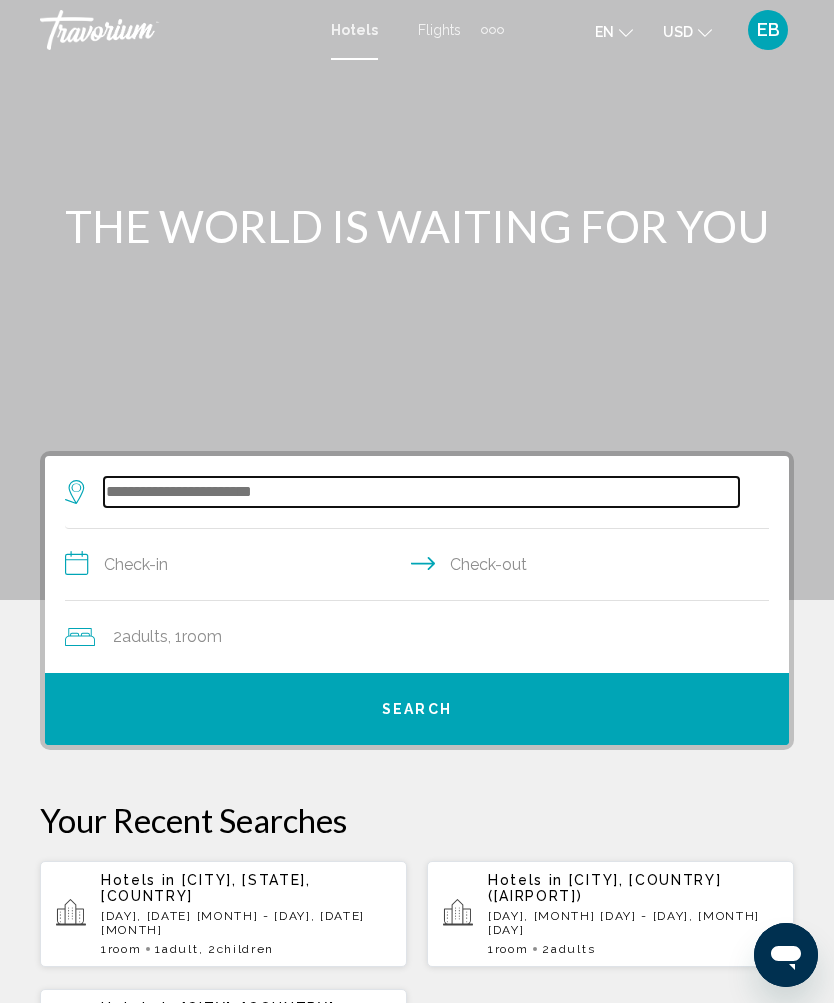 click at bounding box center [421, 492] 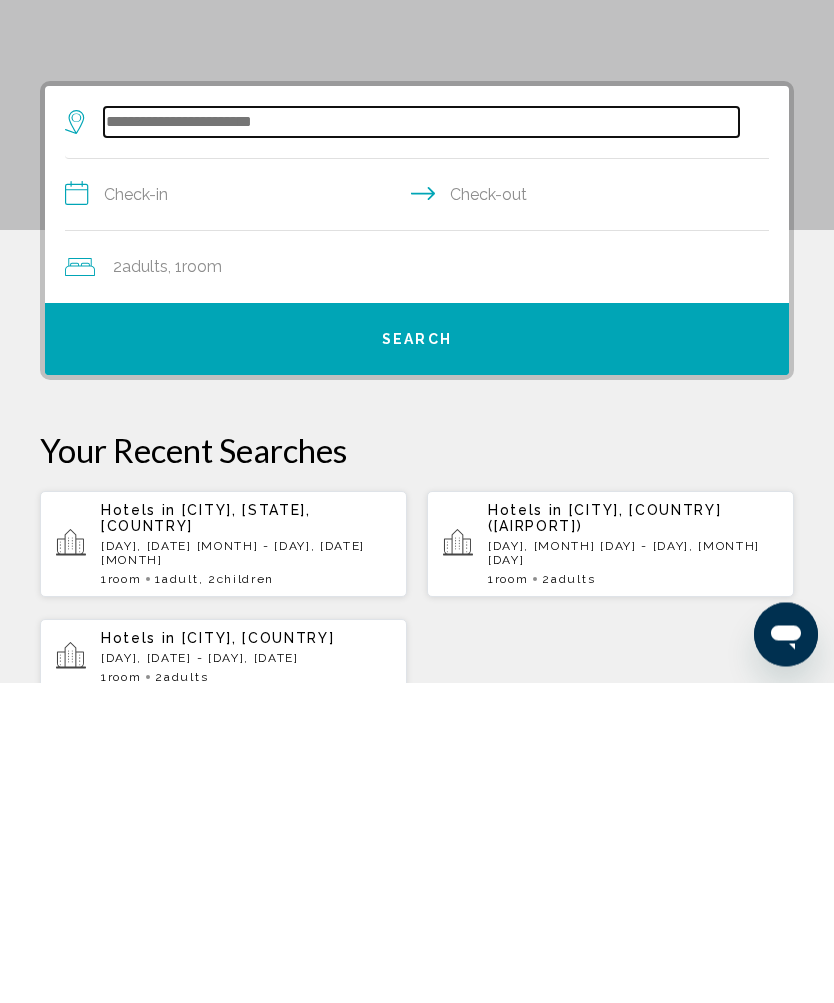 scroll, scrollTop: 65, scrollLeft: 0, axis: vertical 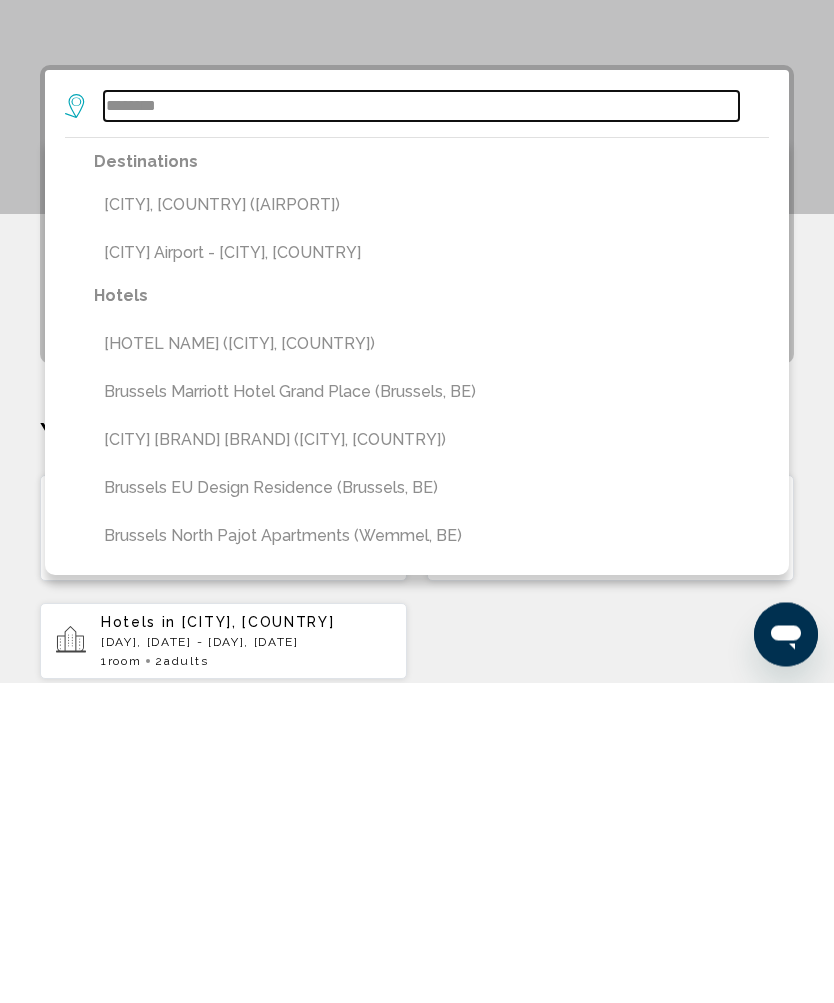 type on "********" 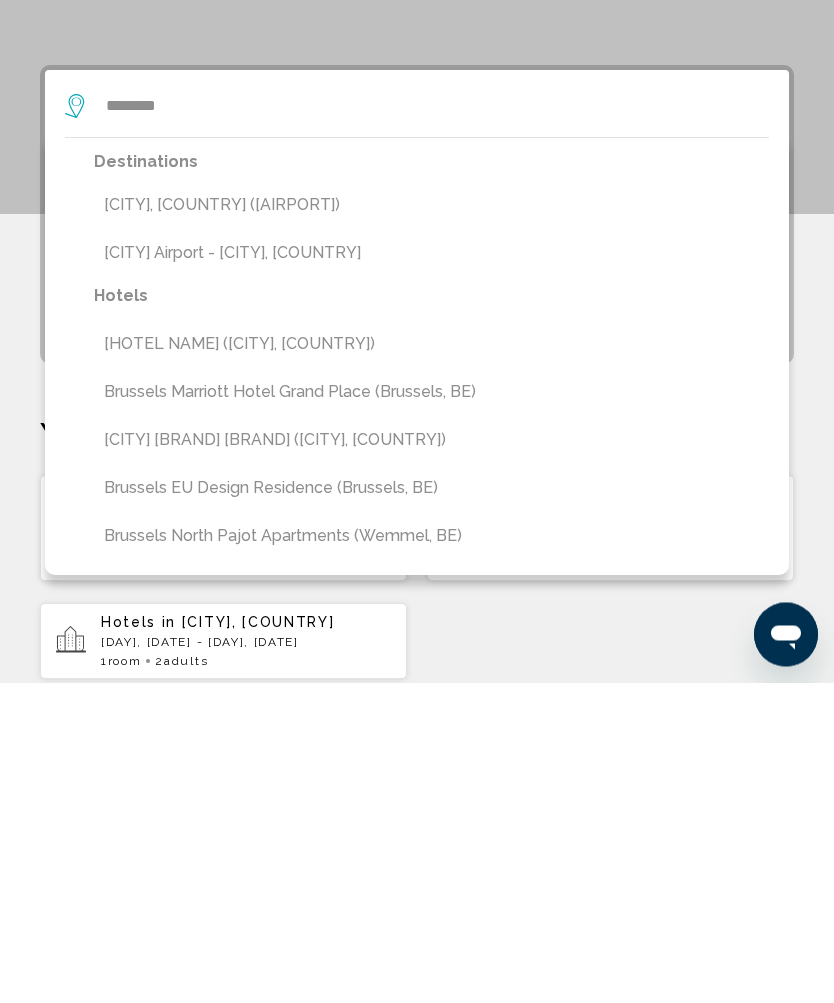 click on "[CITY], [COUNTRY] ([AIRPORT])" at bounding box center [431, 526] 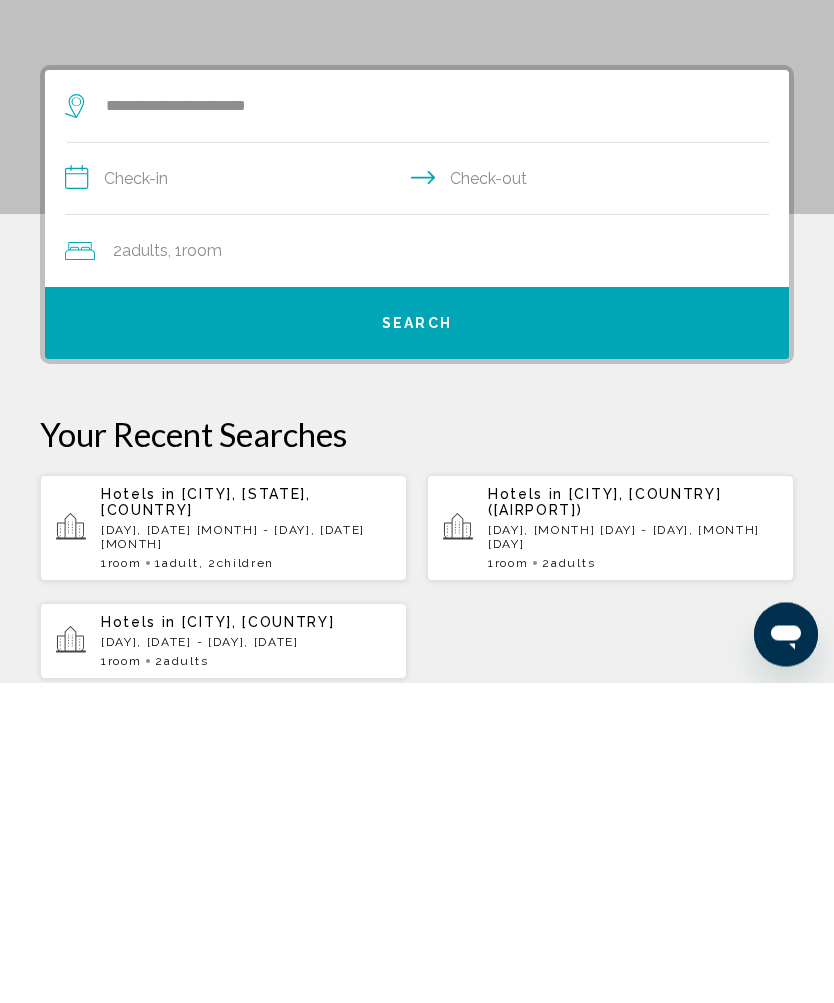 click on "**********" at bounding box center (421, 502) 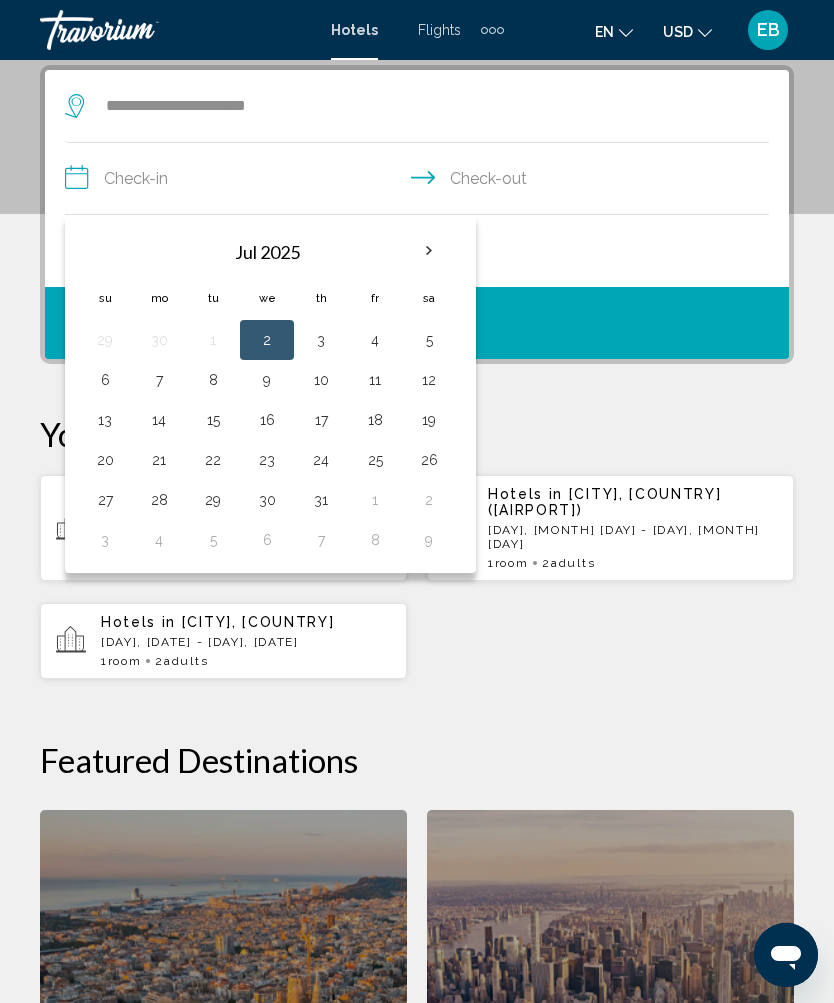 click at bounding box center [429, 251] 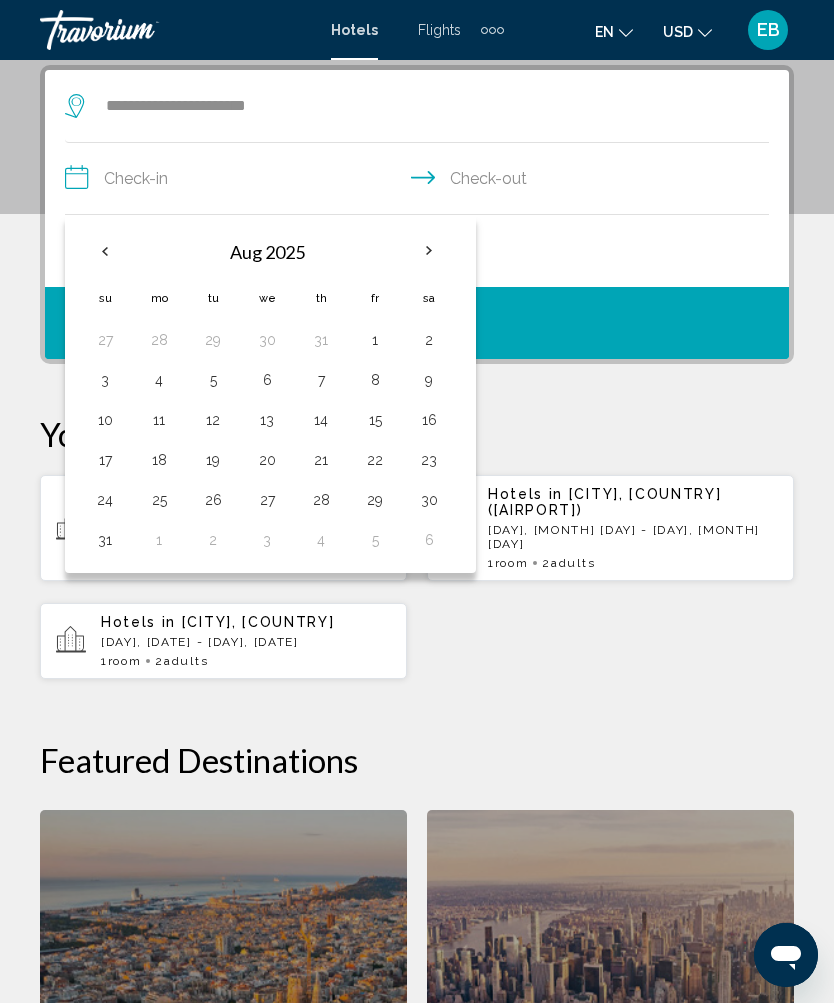 click at bounding box center [429, 251] 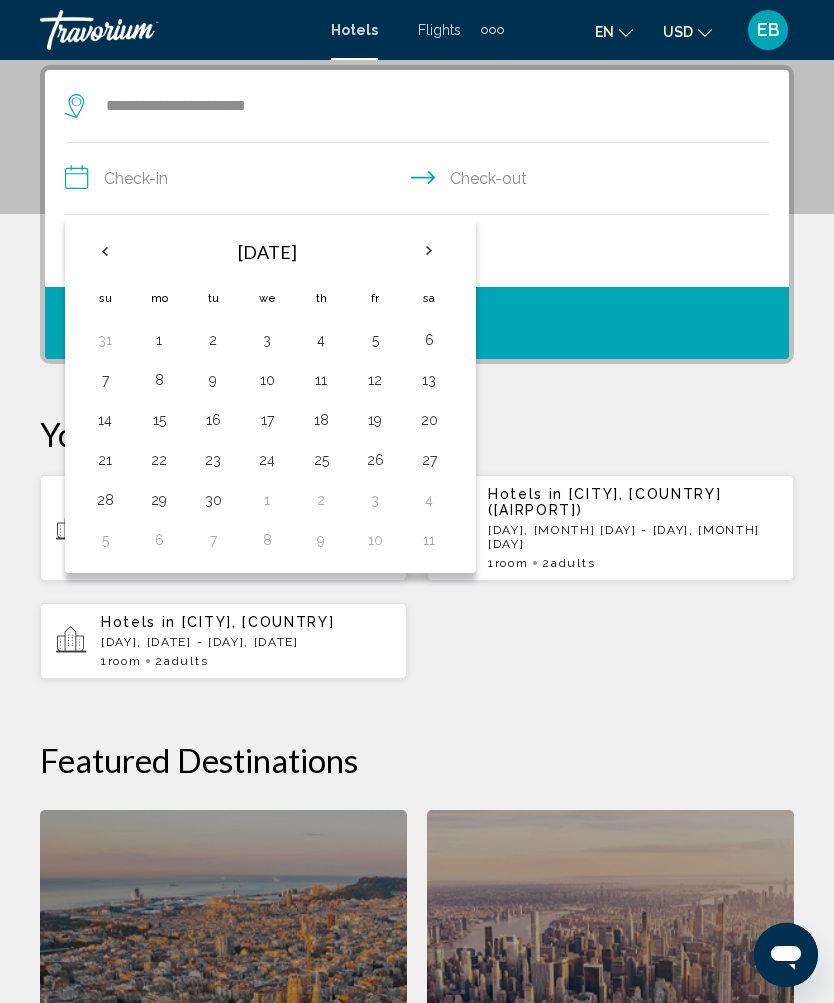 click at bounding box center [429, 251] 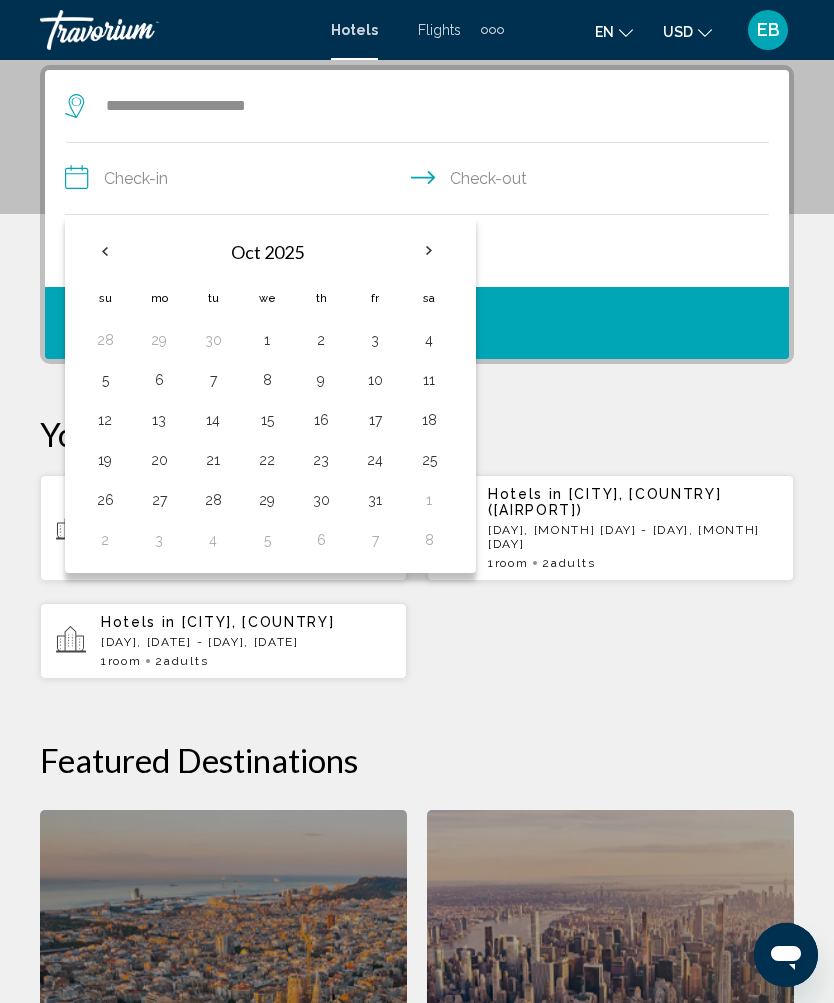 click at bounding box center (429, 251) 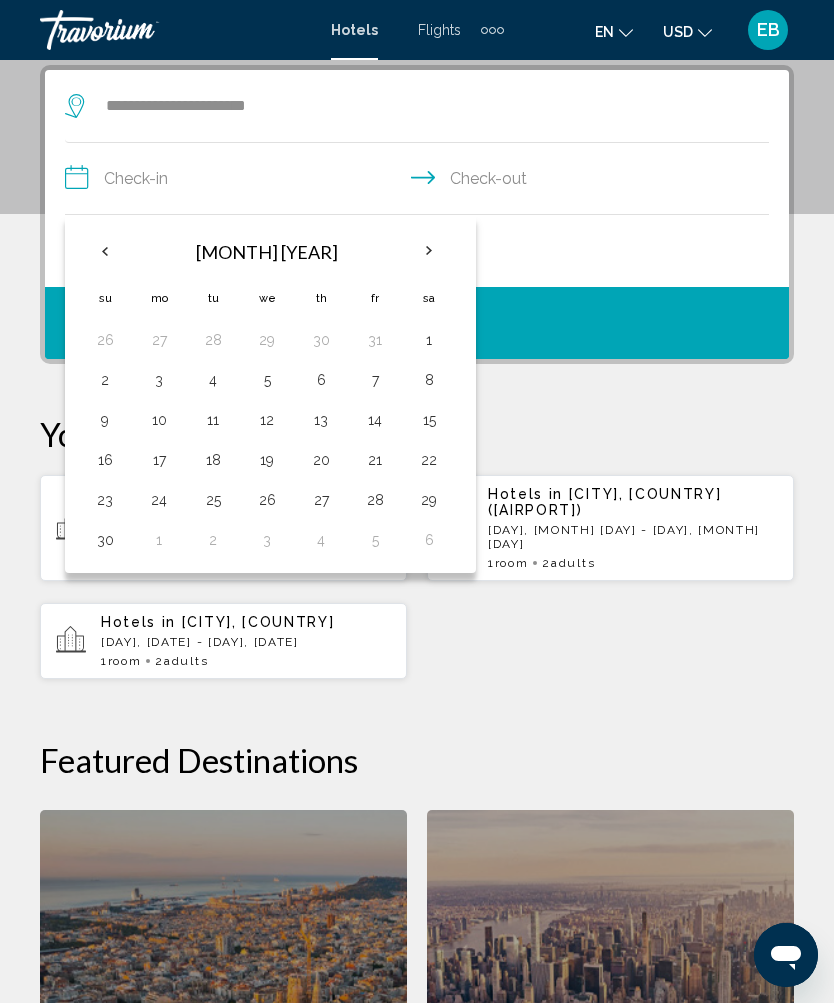 click at bounding box center (429, 251) 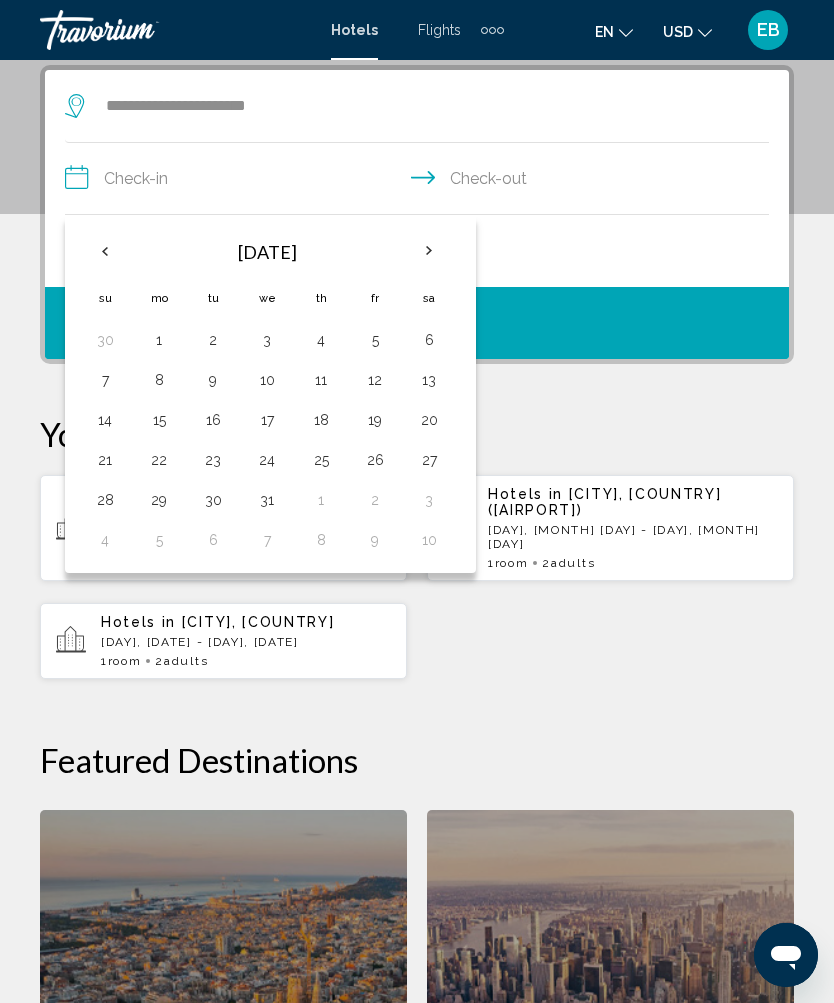 click at bounding box center [429, 251] 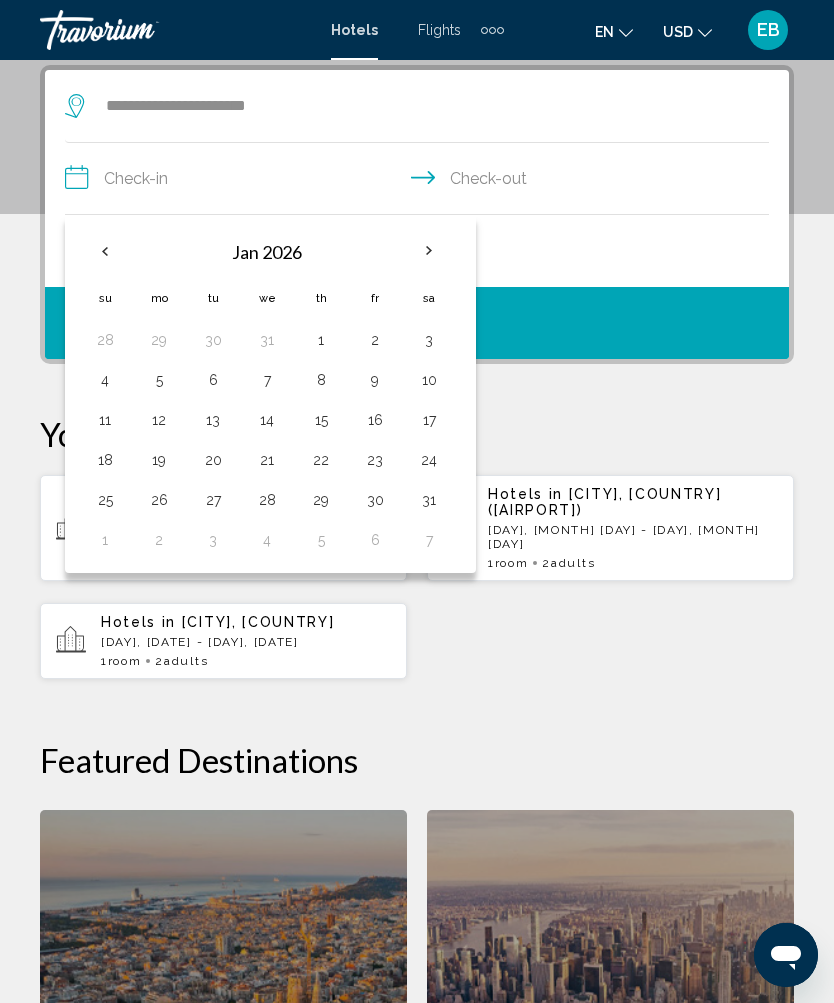 click at bounding box center [429, 251] 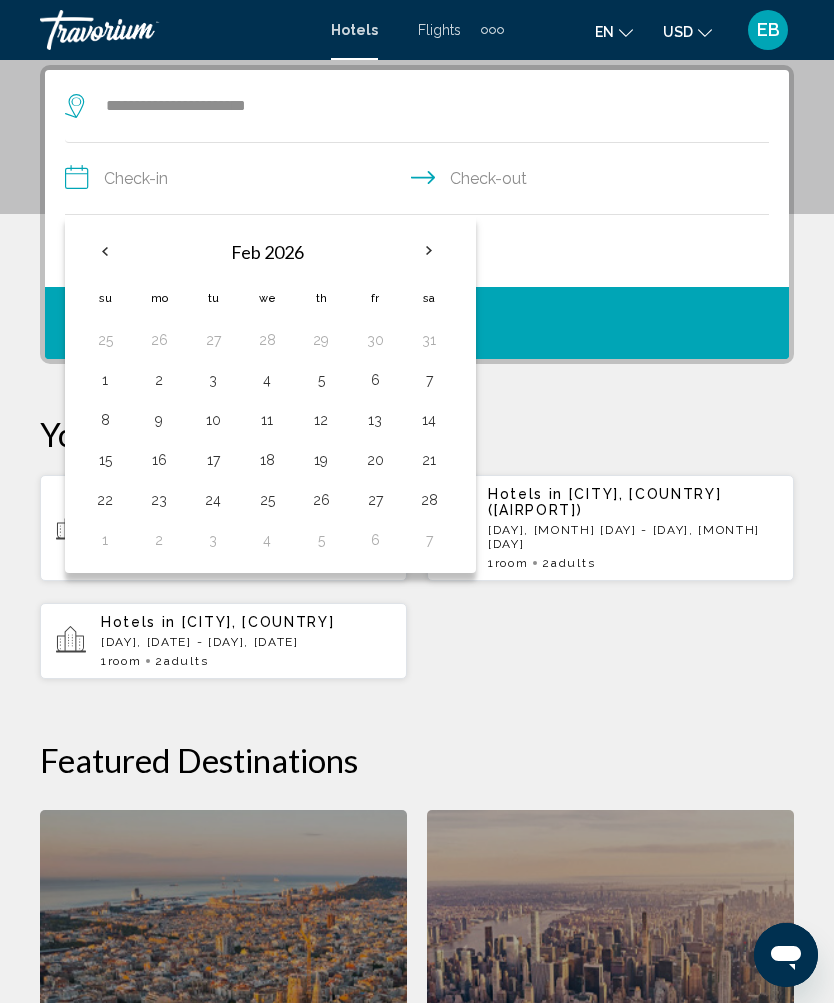click at bounding box center (429, 251) 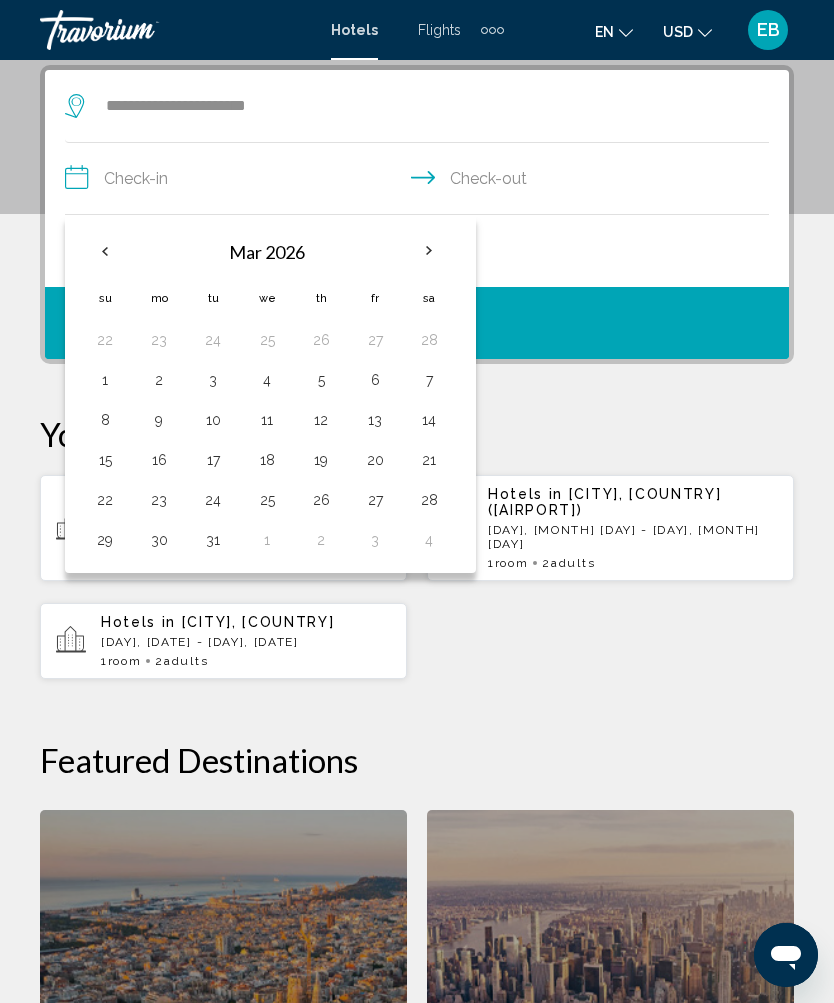 click at bounding box center [429, 251] 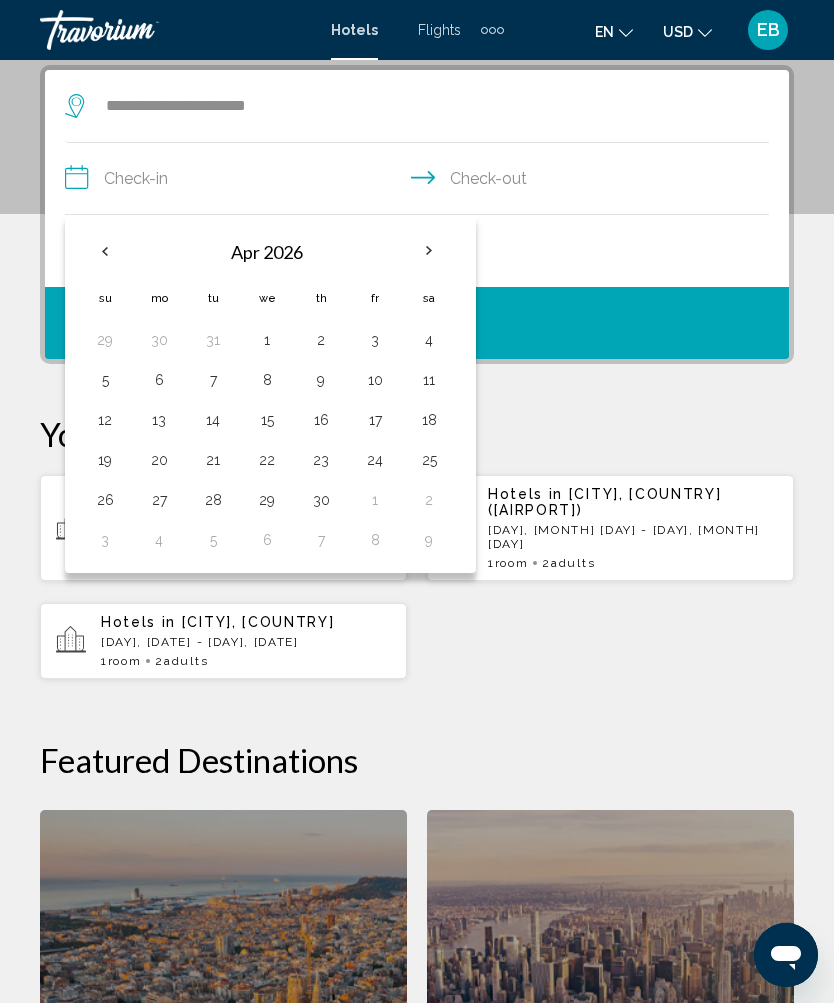 click at bounding box center [429, 251] 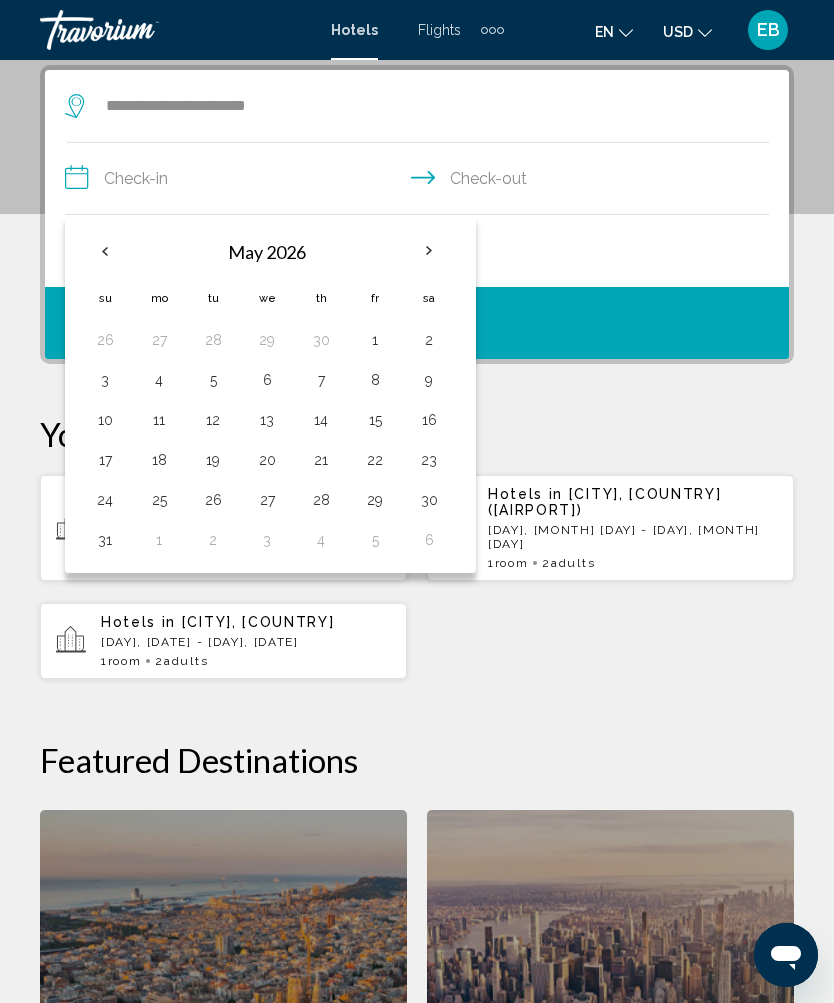 click on "28" at bounding box center (213, 340) 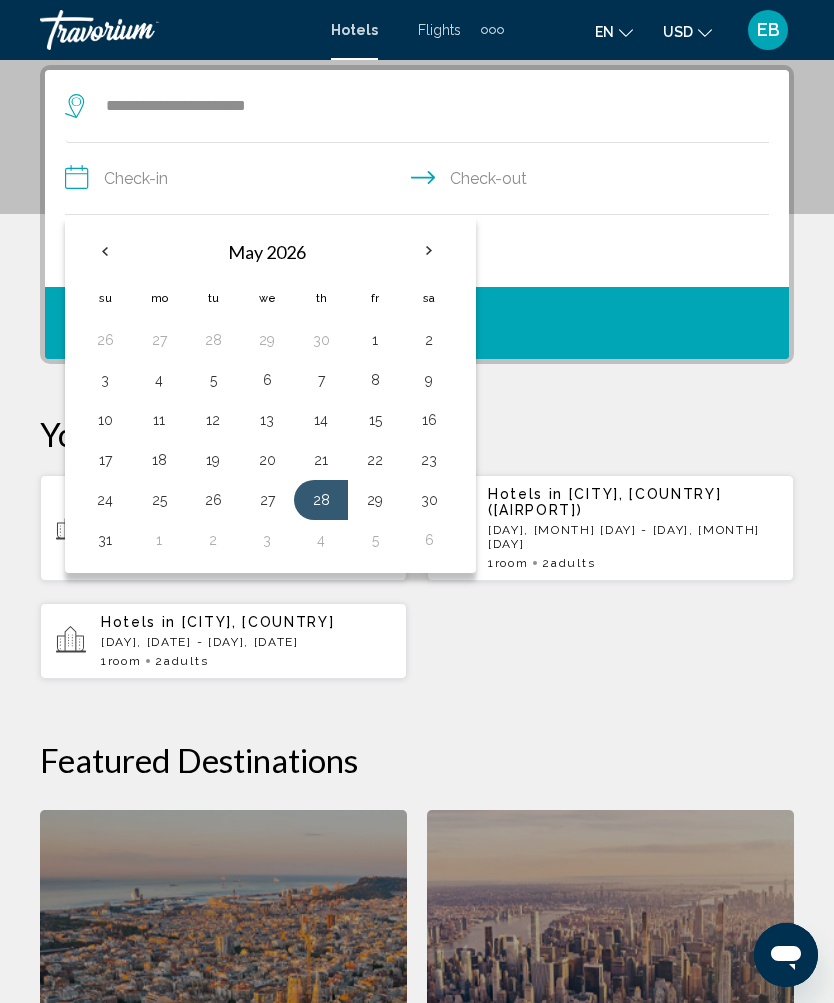 click on "31" at bounding box center (105, 540) 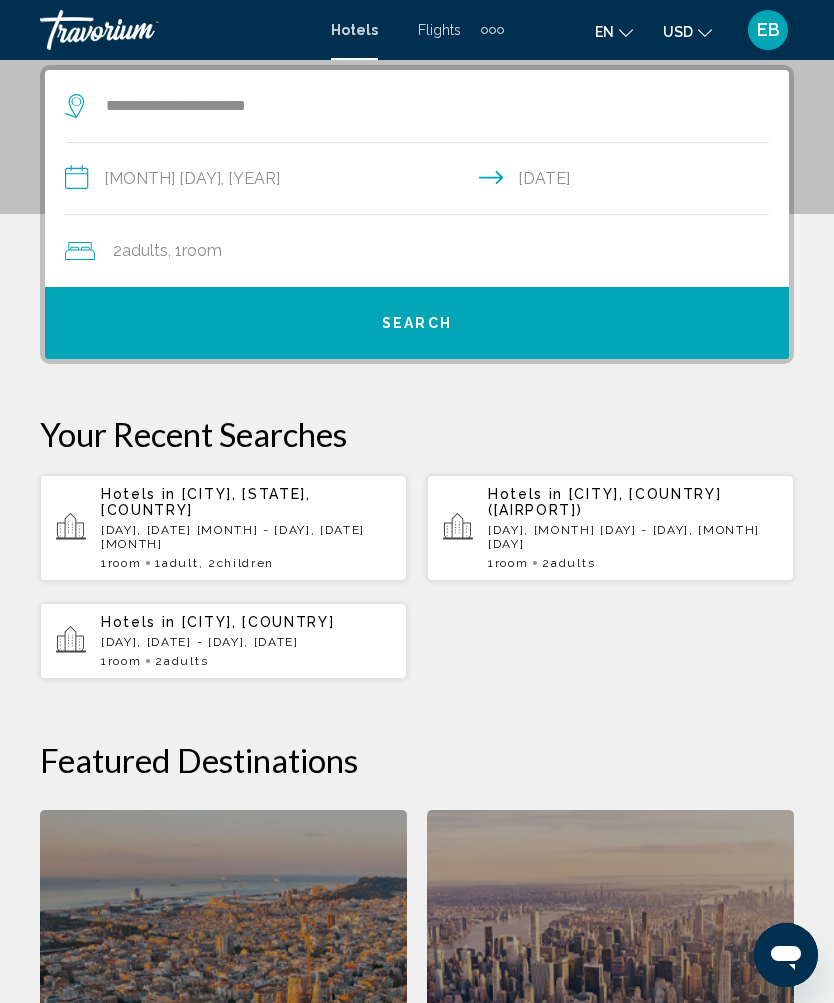 click on "Search" at bounding box center (417, 323) 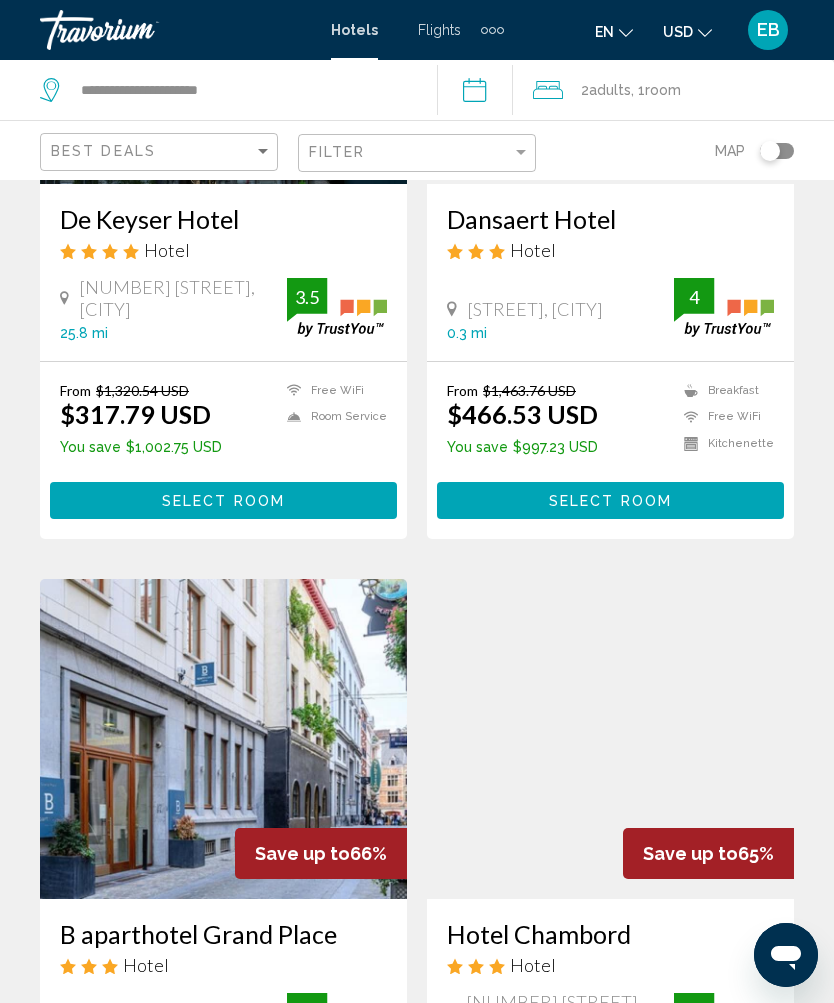 scroll, scrollTop: 0, scrollLeft: 0, axis: both 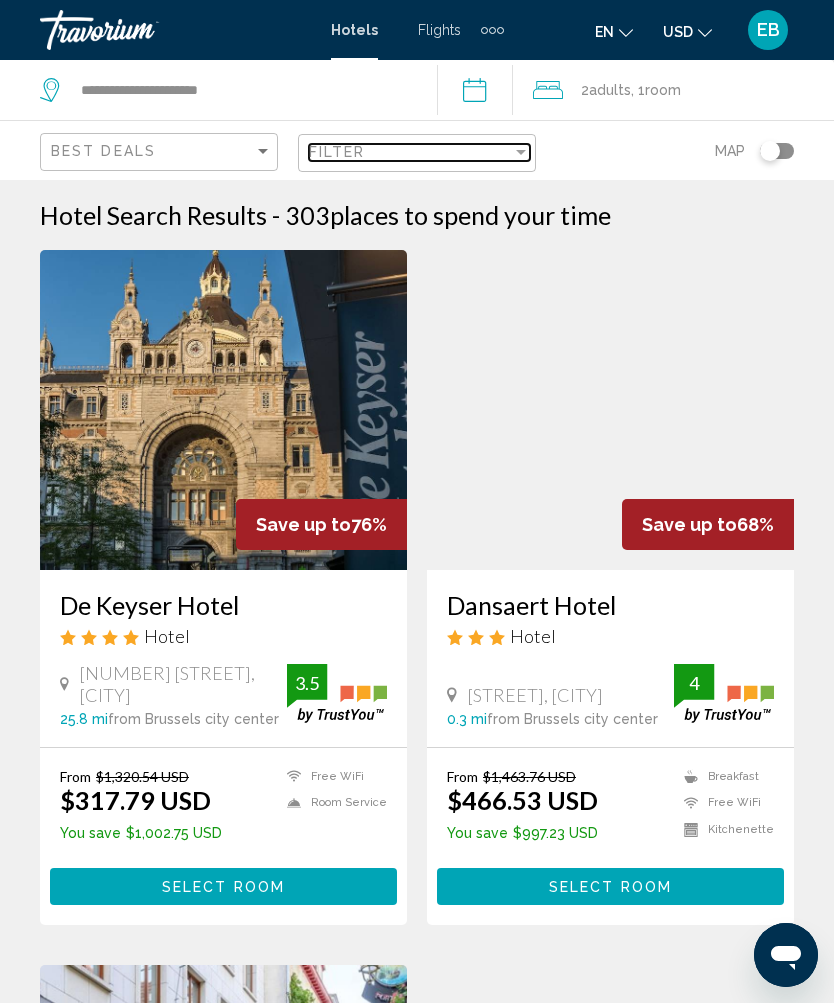 click on "Filter" at bounding box center (410, 152) 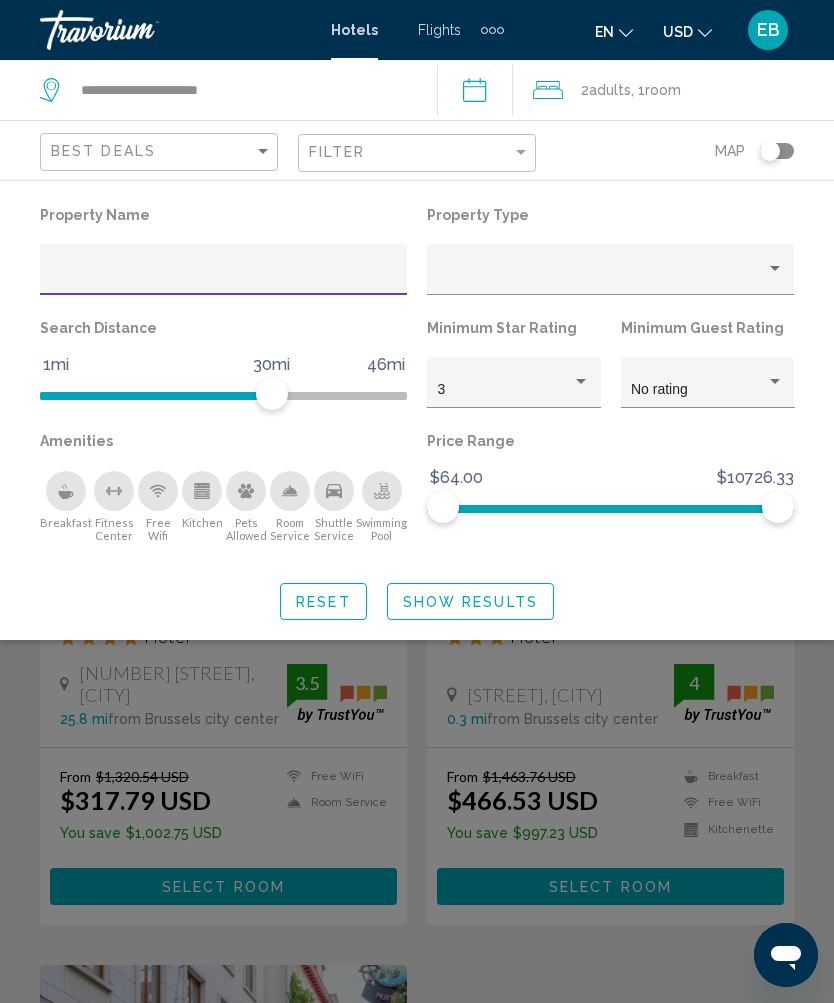click at bounding box center [581, 381] 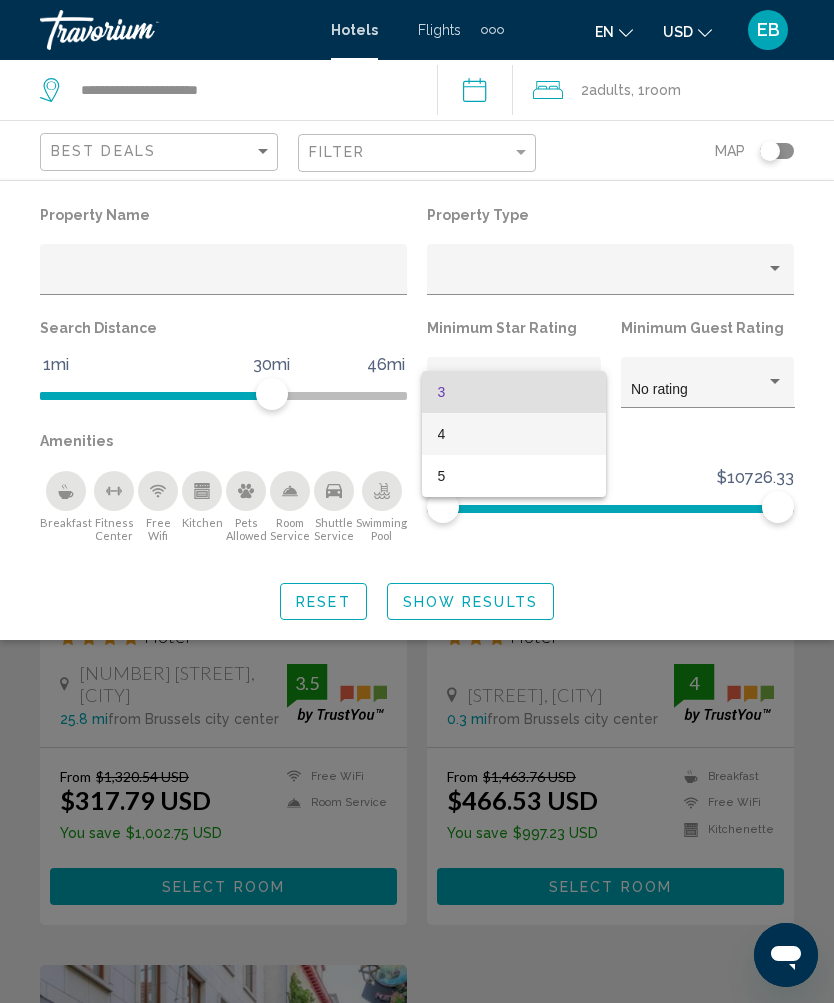 click on "4" at bounding box center [514, 434] 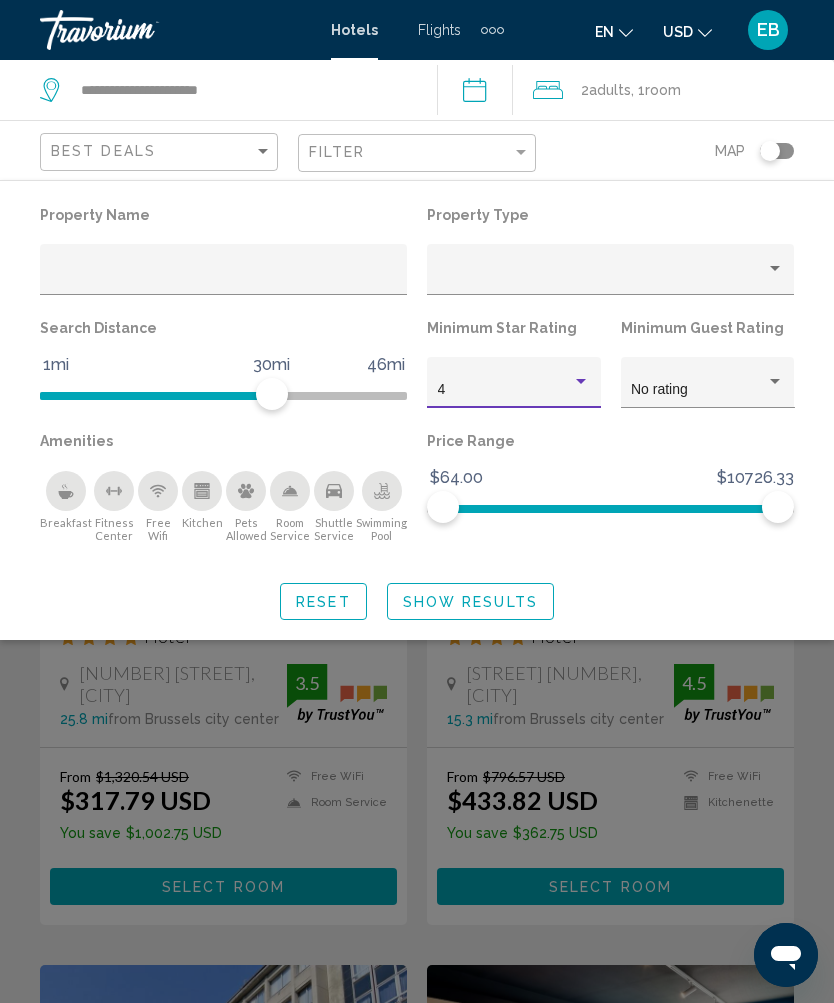 click at bounding box center [775, 382] 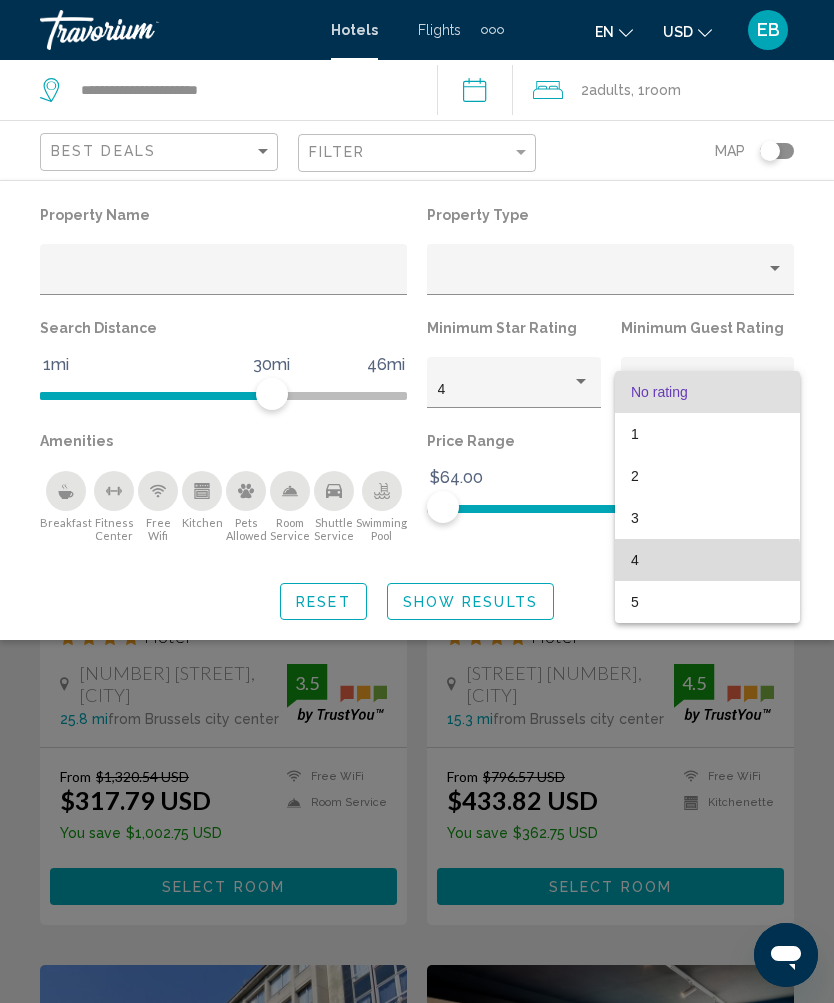 click on "4" at bounding box center [707, 560] 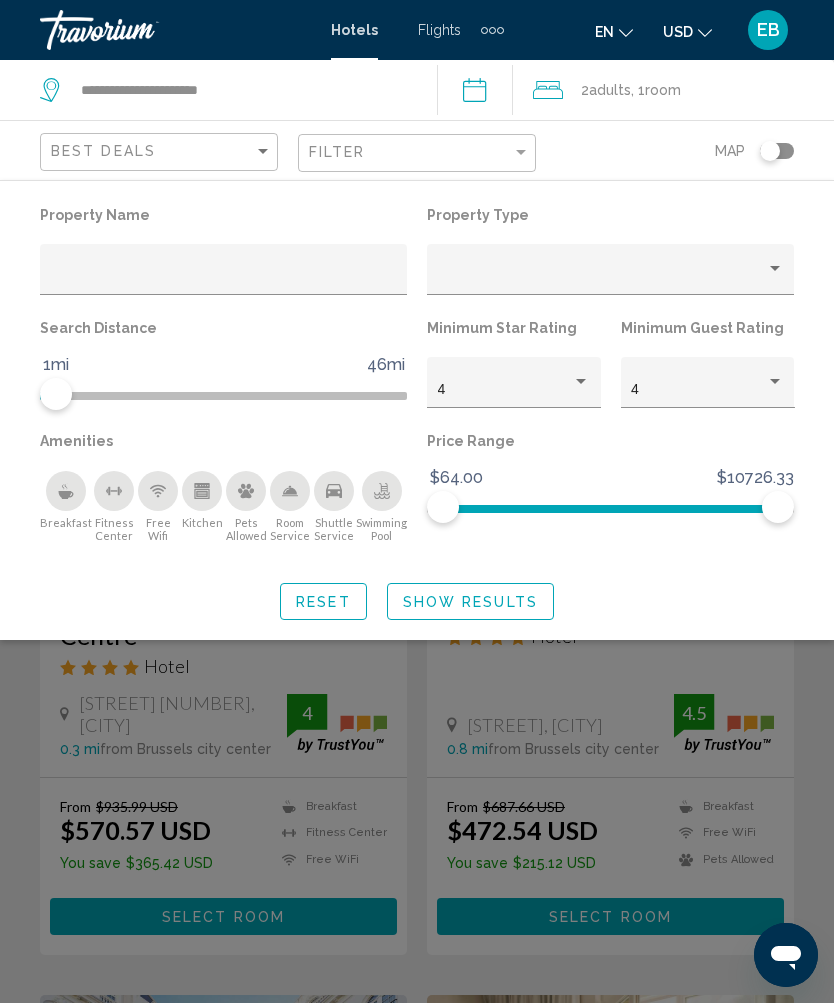 click on "Show Results" at bounding box center [470, 602] 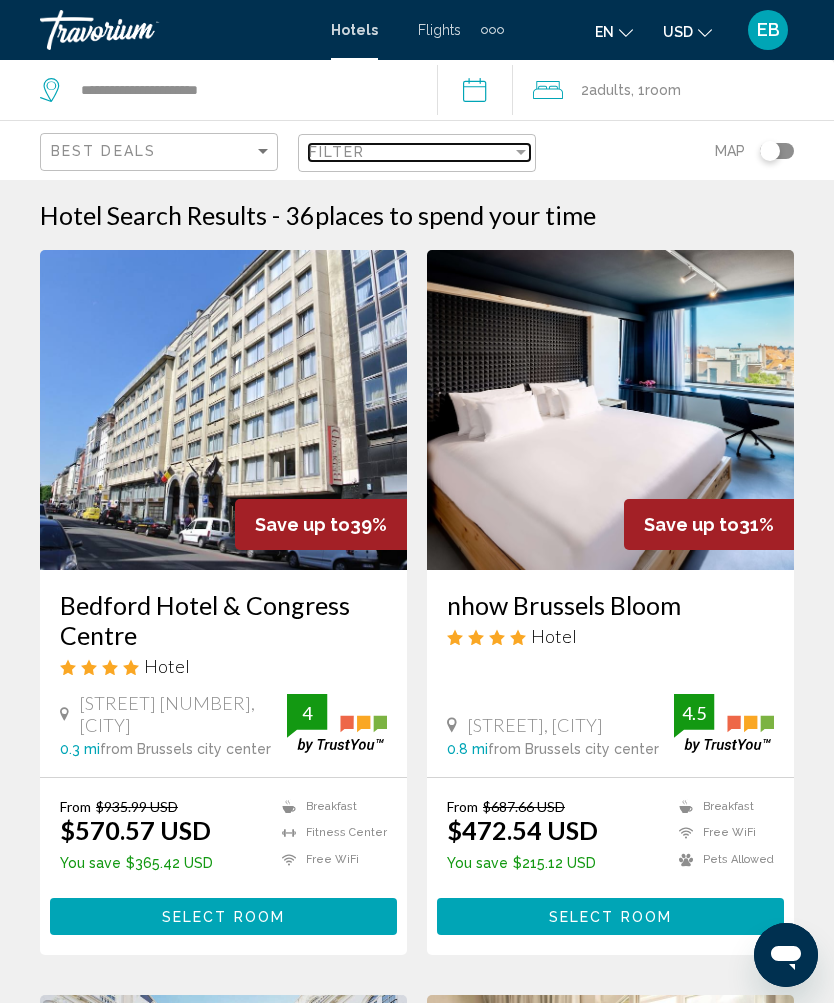 click at bounding box center (521, 152) 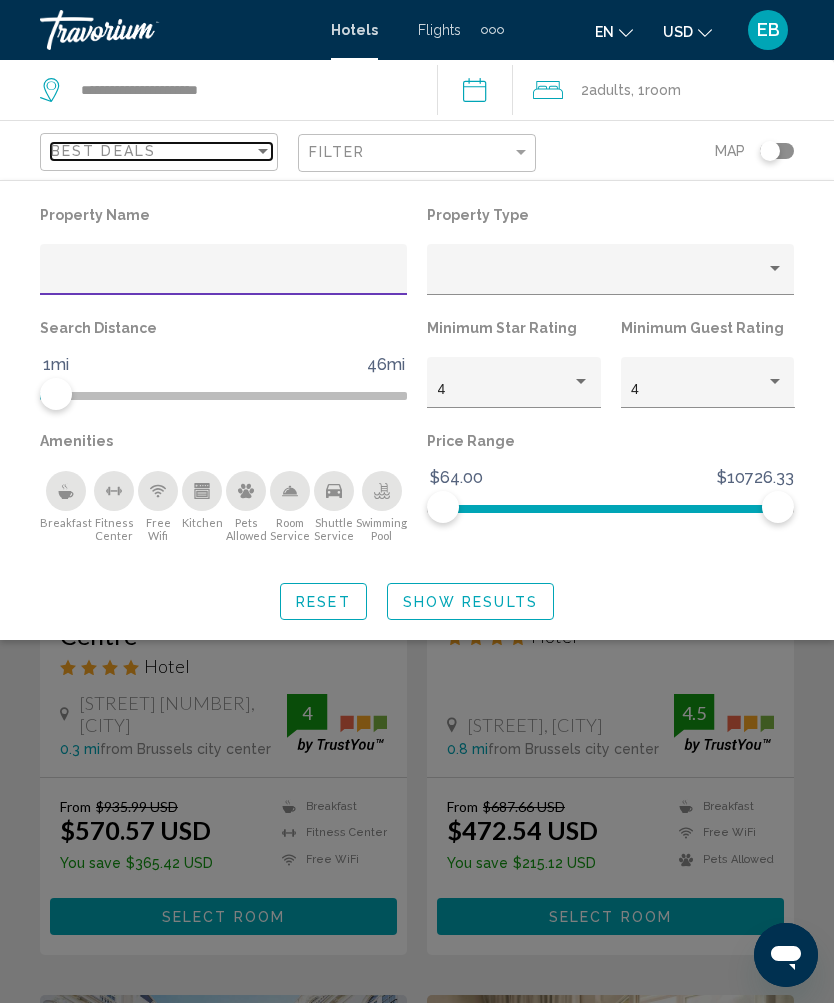 click on "Best Deals" at bounding box center (152, 151) 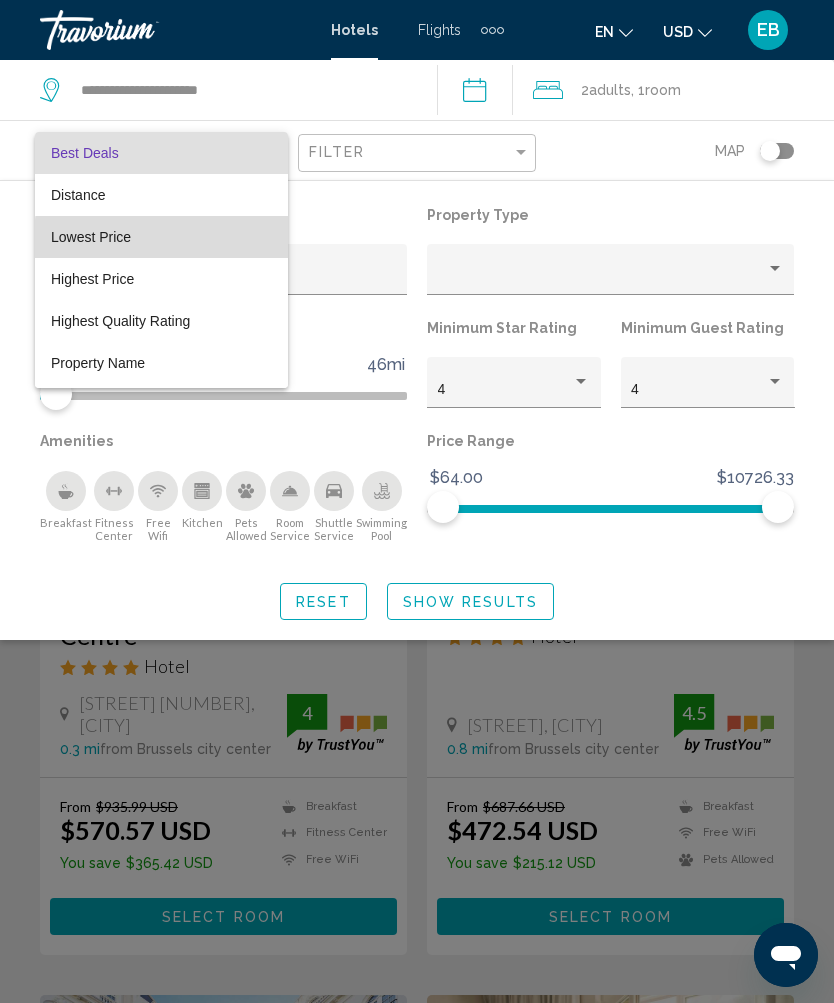 click on "Lowest Price" at bounding box center [161, 237] 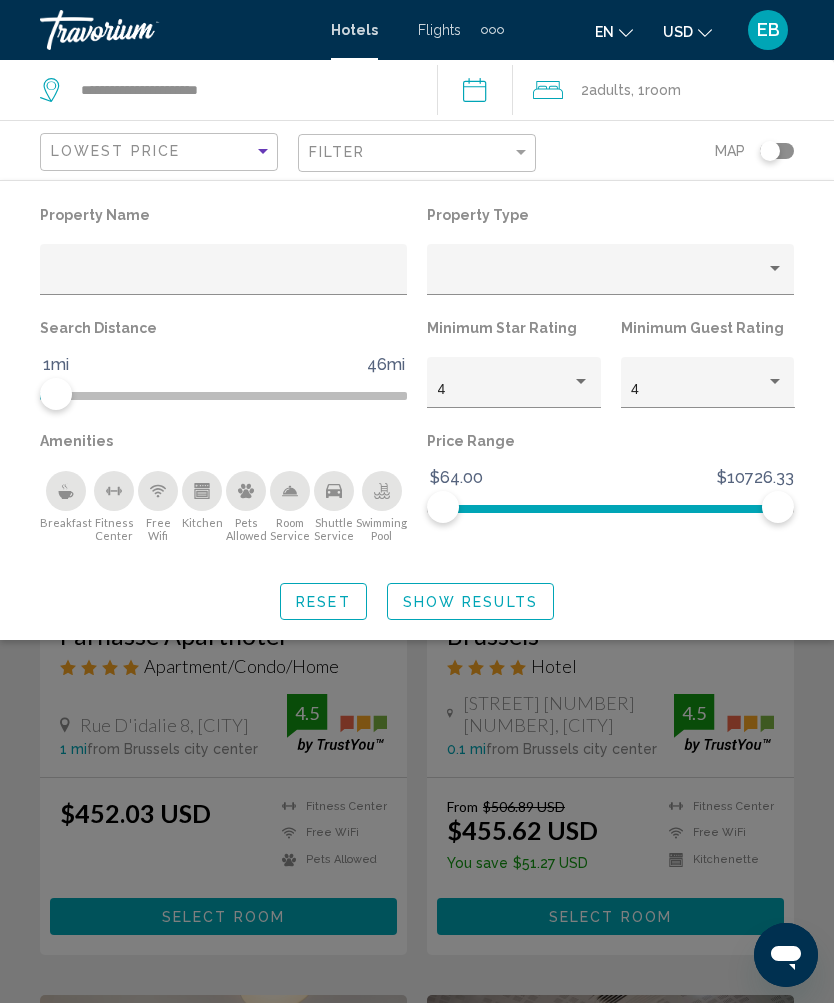 click on "Show Results" at bounding box center [470, 602] 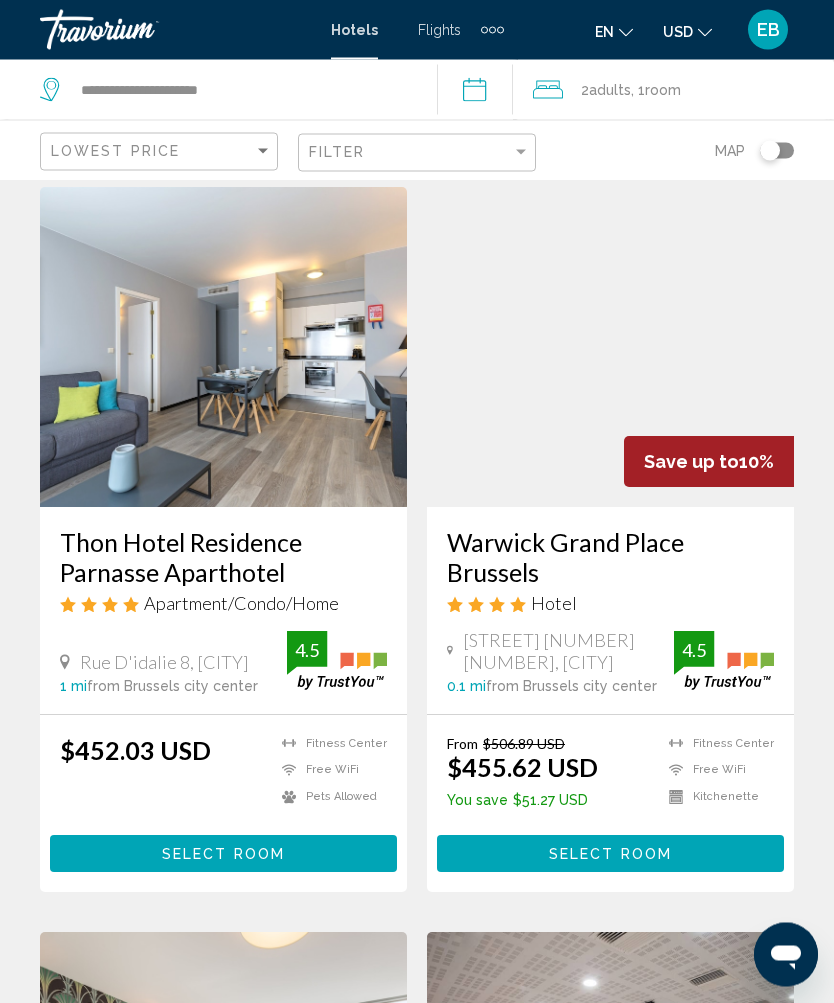 scroll, scrollTop: 63, scrollLeft: 0, axis: vertical 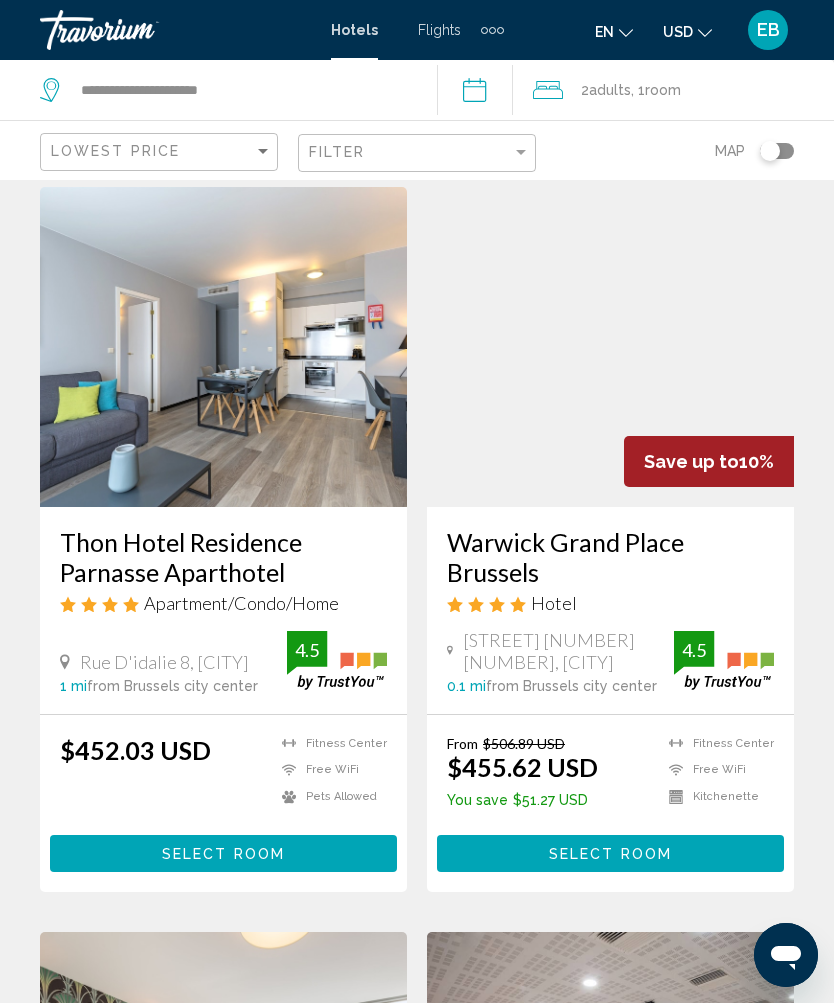 click on "Select Room" at bounding box center [610, 854] 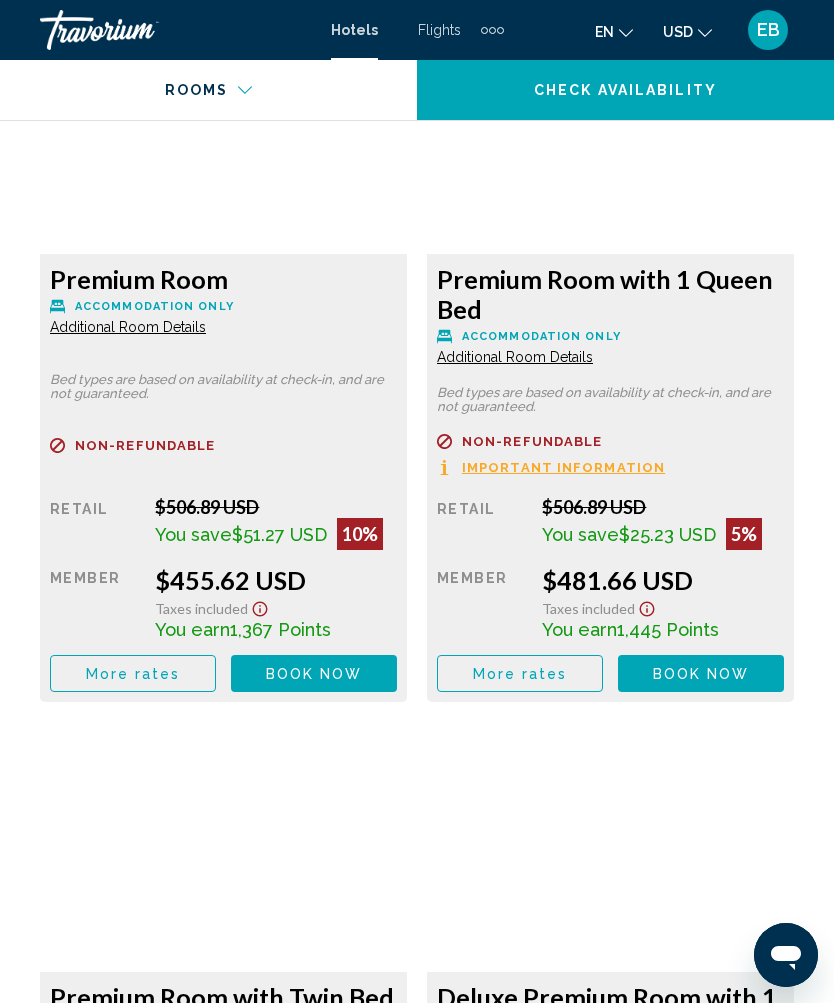 scroll, scrollTop: 3555, scrollLeft: 0, axis: vertical 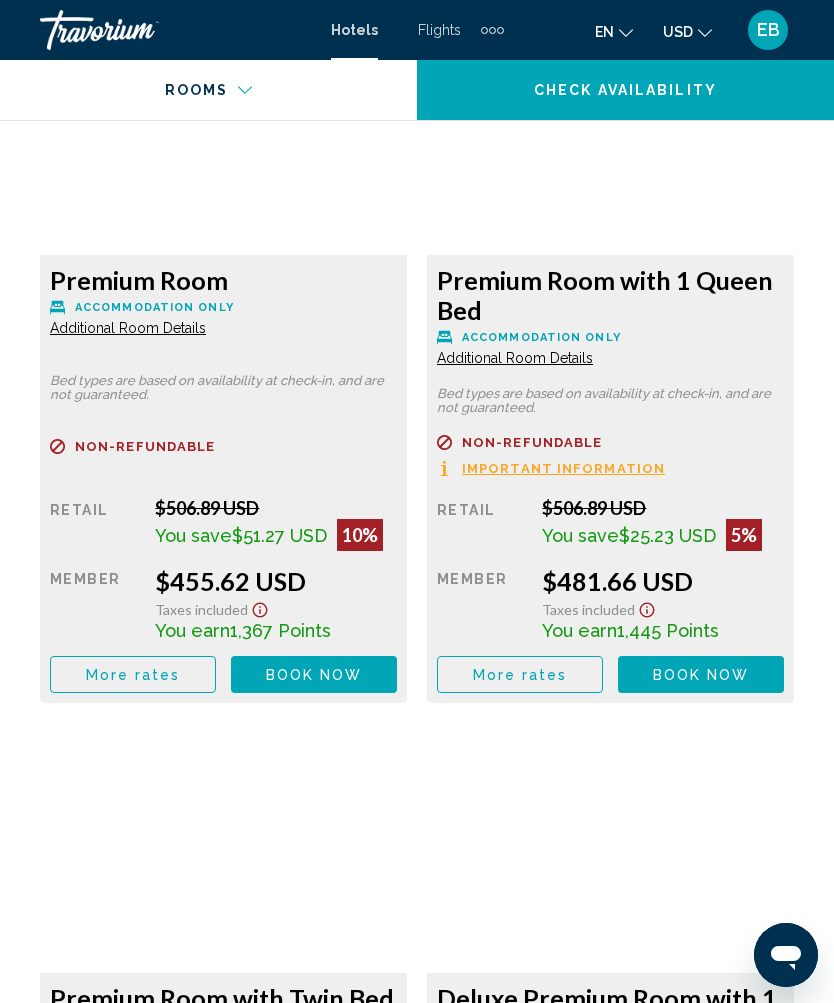 click on "Additional Room Details" at bounding box center [128, 328] 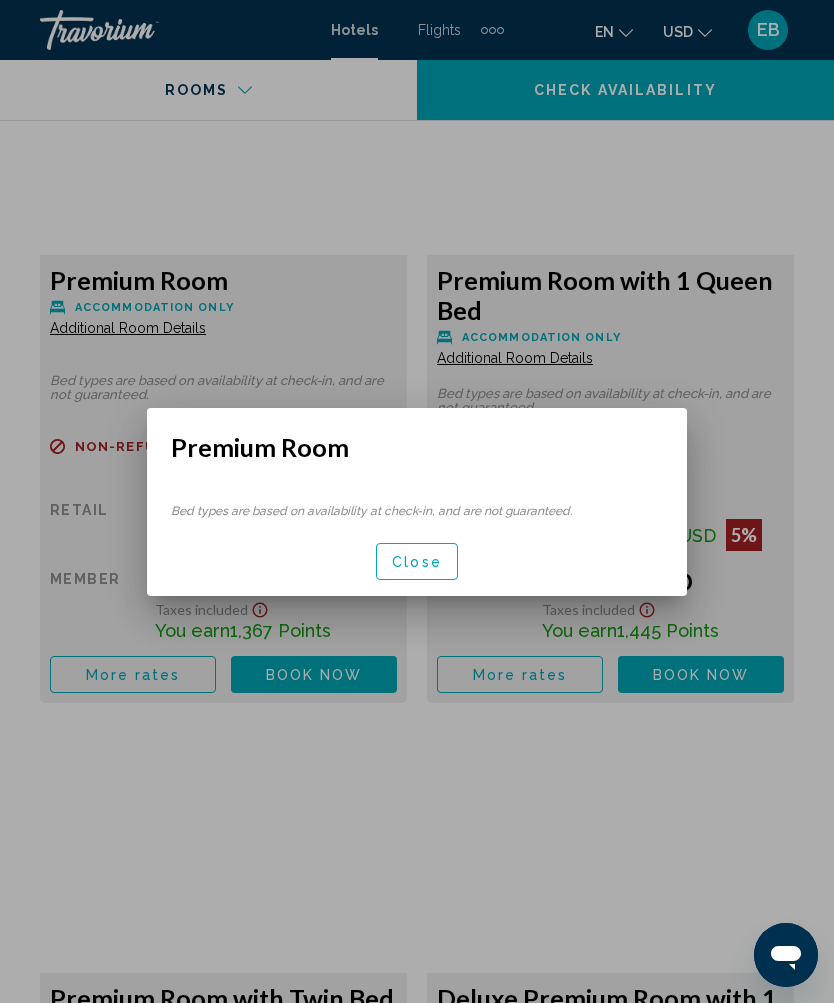 scroll, scrollTop: 0, scrollLeft: 0, axis: both 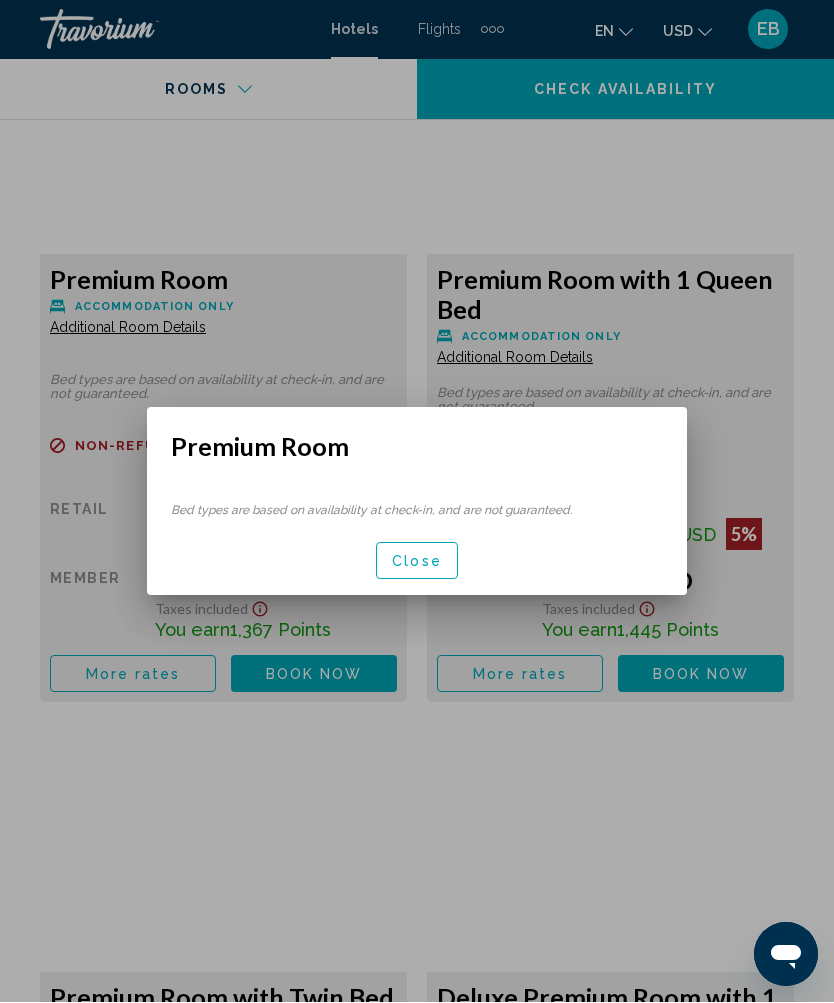 click on "Close" at bounding box center (417, 562) 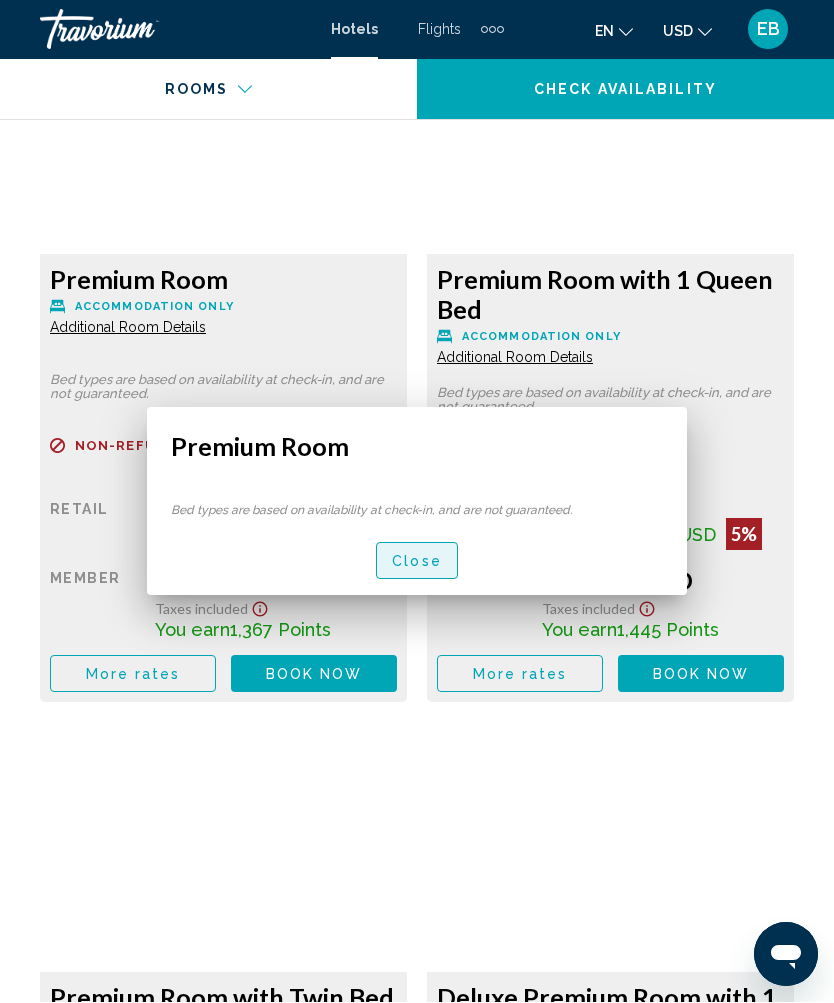 scroll, scrollTop: 3555, scrollLeft: 0, axis: vertical 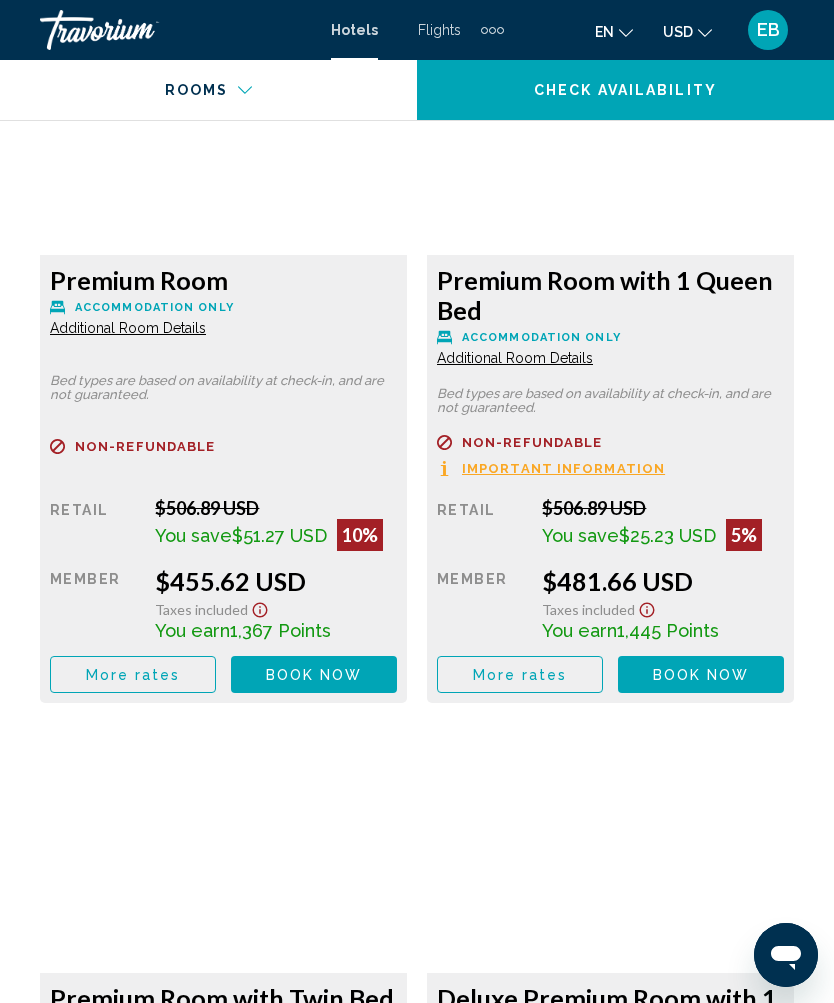 click on "Book now" at bounding box center [314, 675] 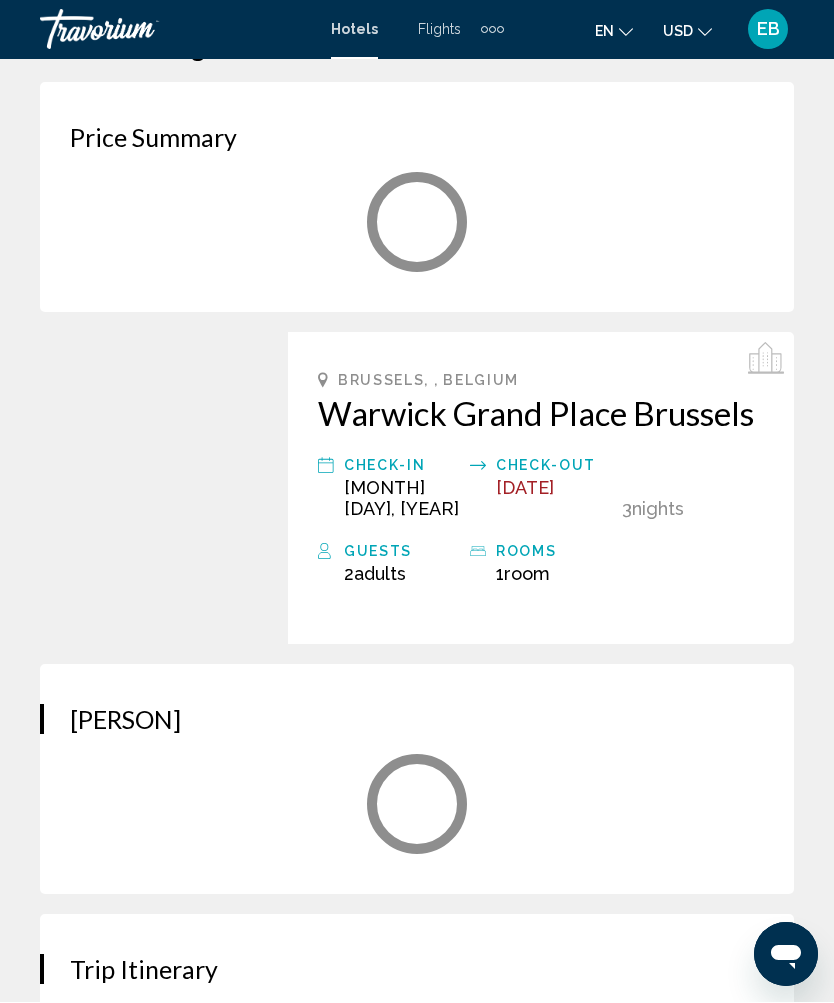scroll, scrollTop: 68, scrollLeft: 0, axis: vertical 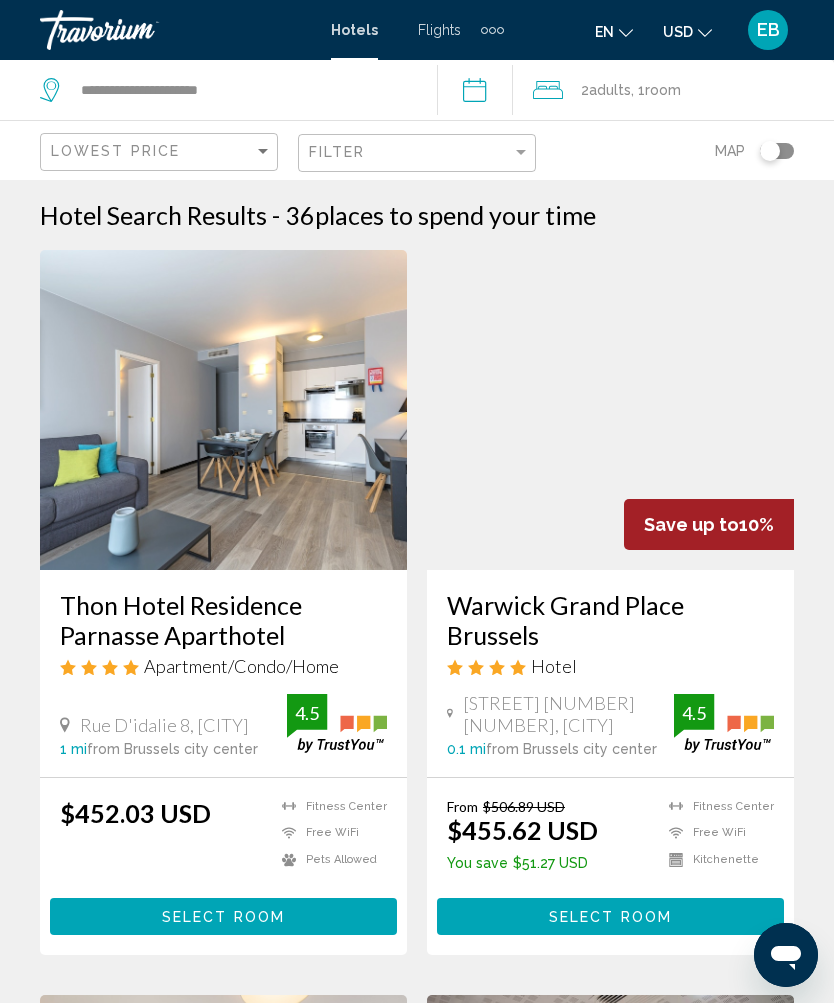 click at bounding box center (610, 410) 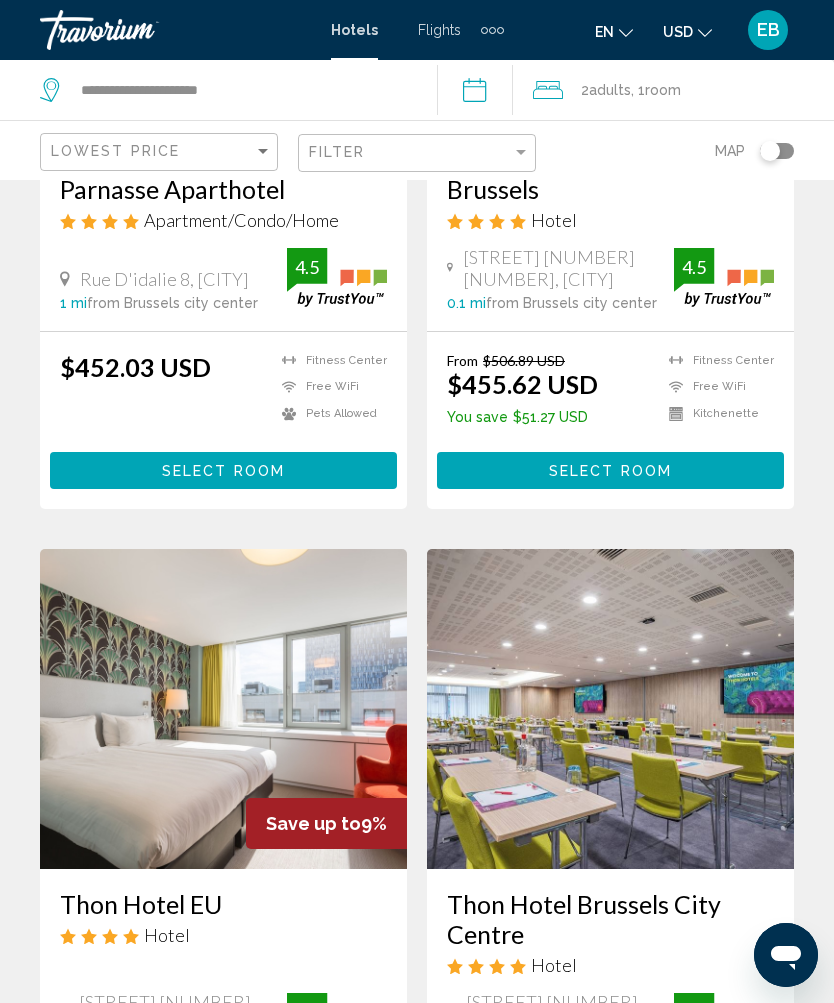 scroll, scrollTop: 0, scrollLeft: 0, axis: both 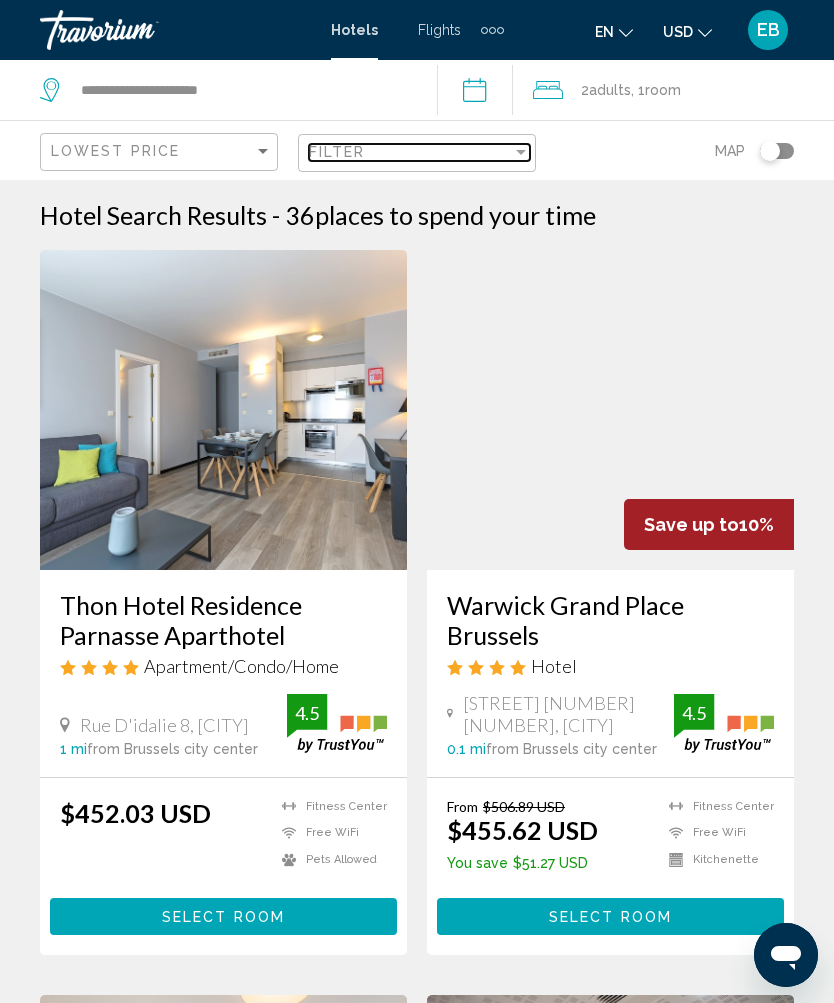 click at bounding box center (521, 152) 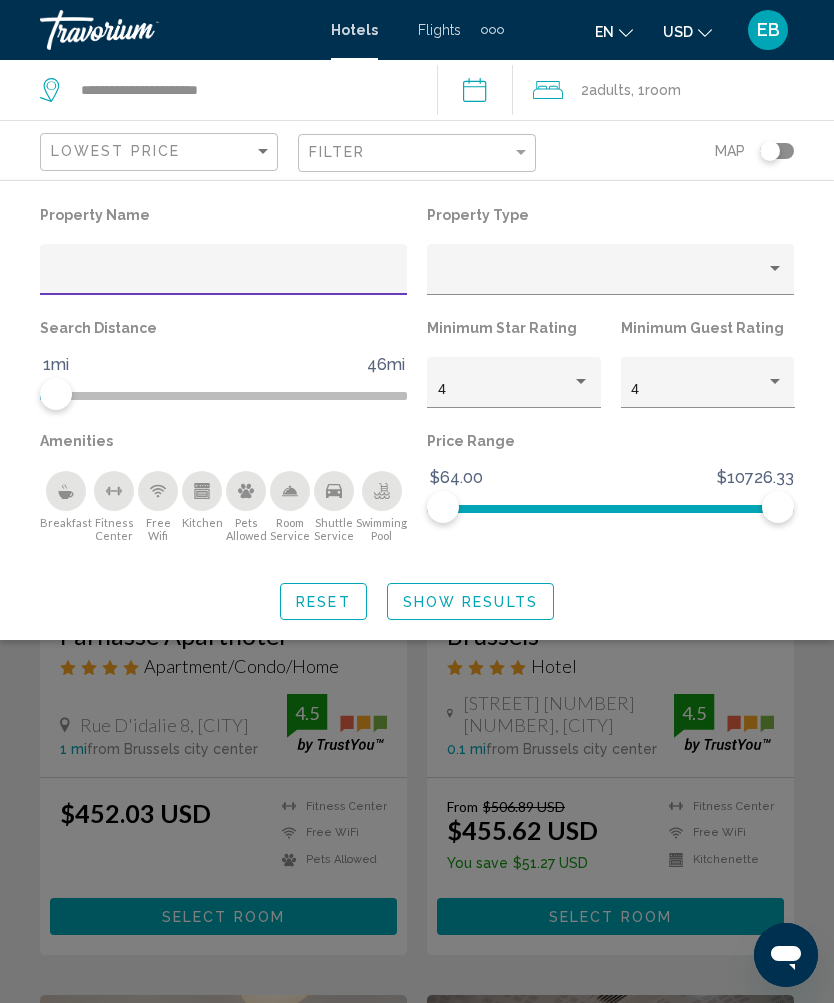 click at bounding box center [775, 382] 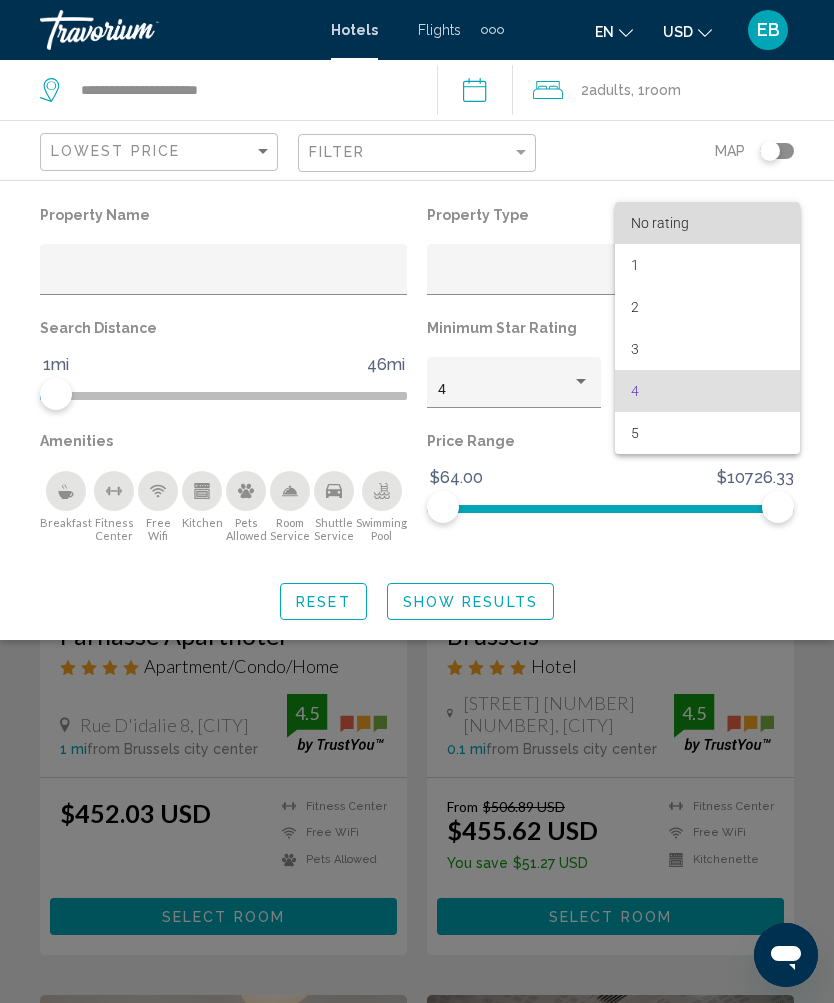 click on "No rating" at bounding box center (660, 223) 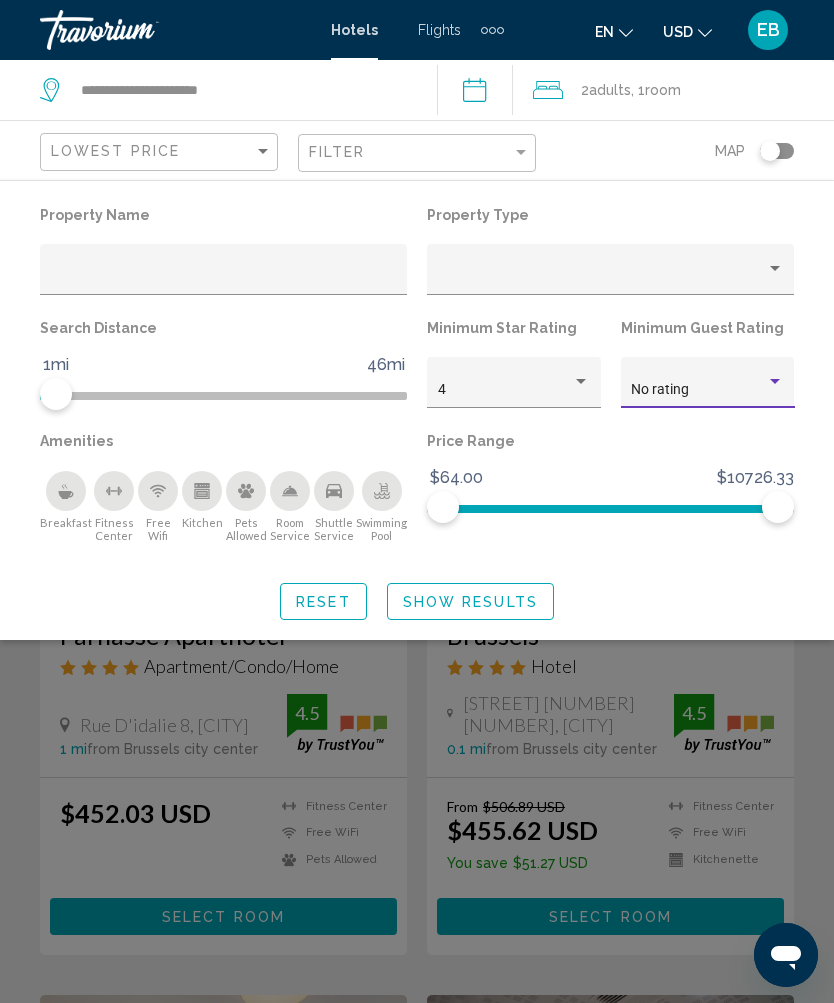click at bounding box center [581, 382] 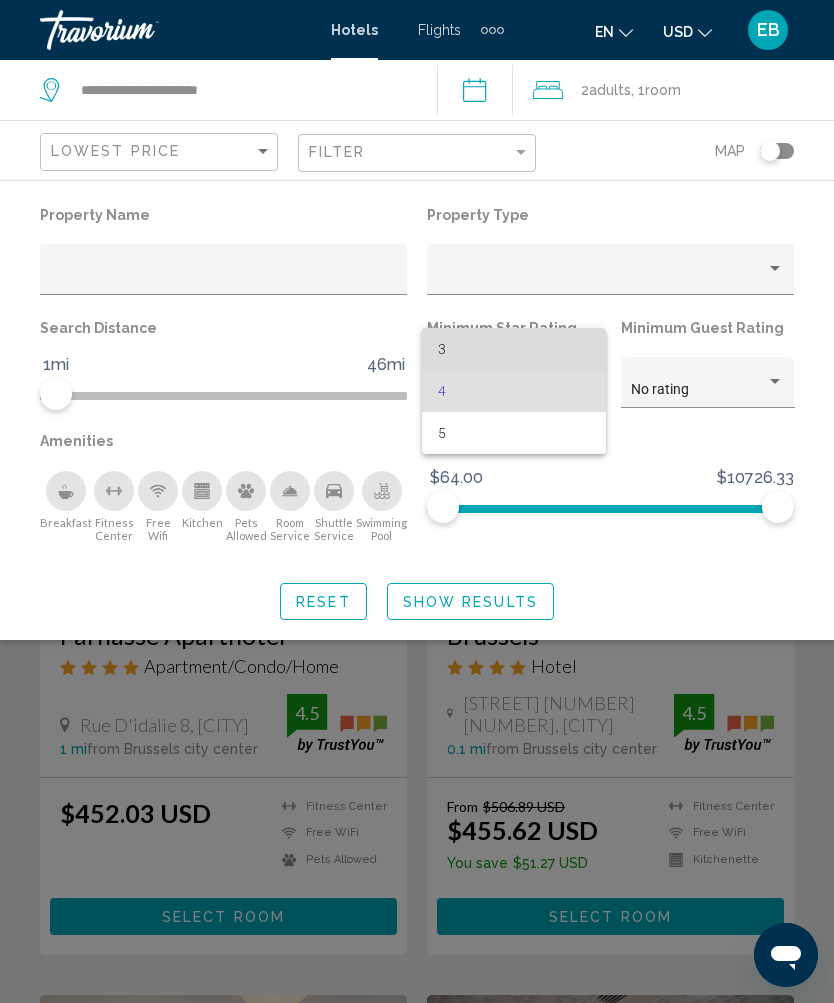 click on "3" at bounding box center (514, 349) 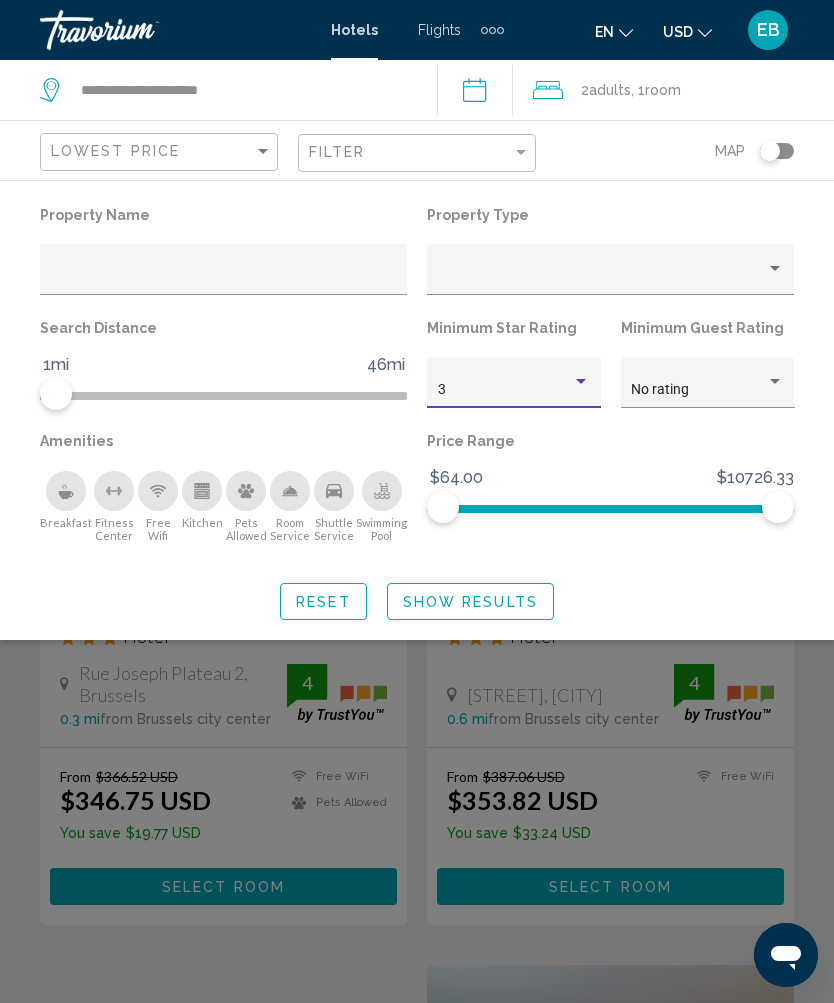 click on "Show Results" at bounding box center [470, 602] 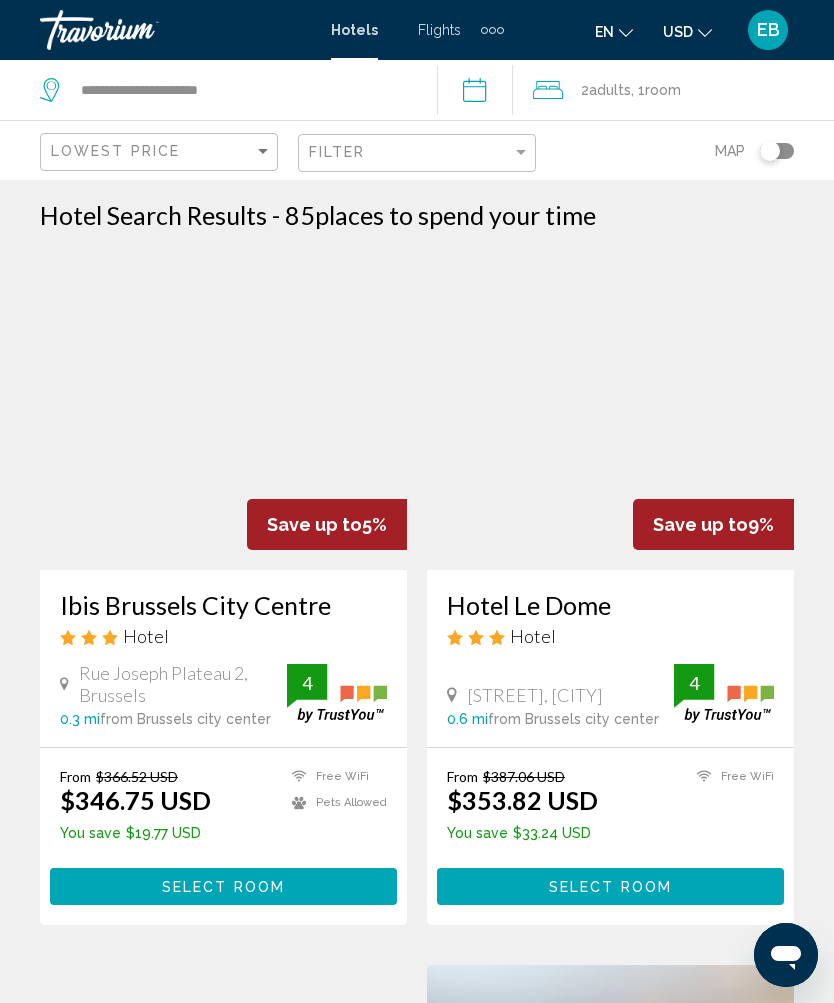 click at bounding box center [777, 151] 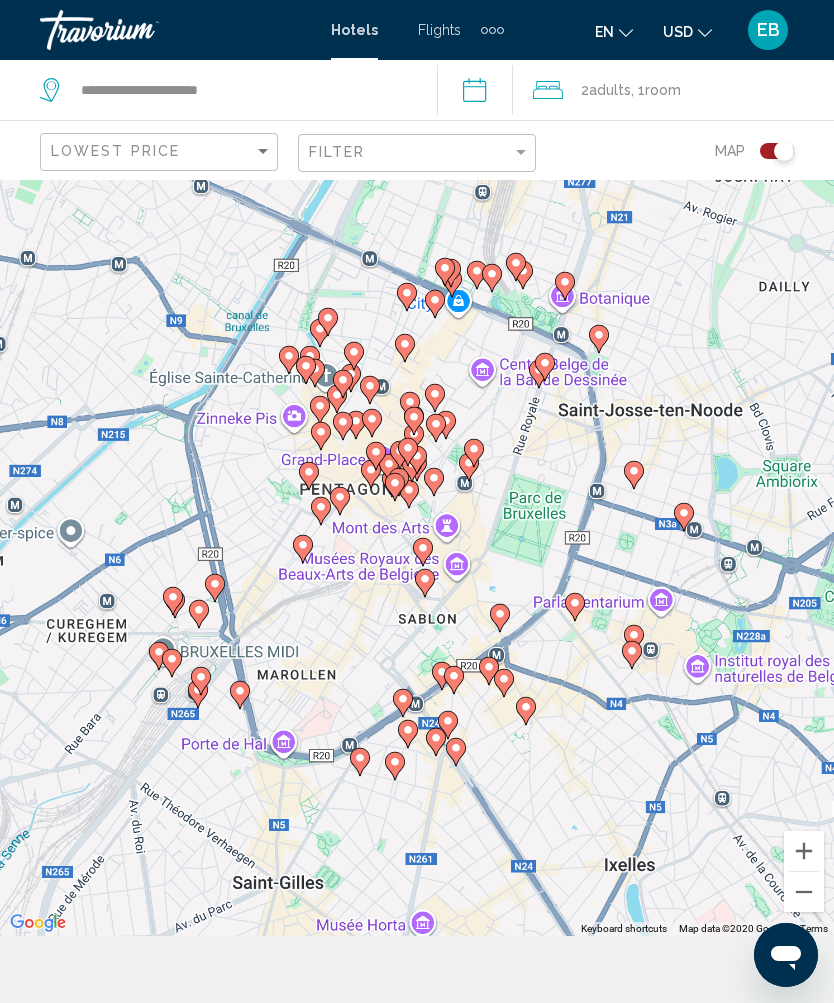 scroll, scrollTop: 66, scrollLeft: 0, axis: vertical 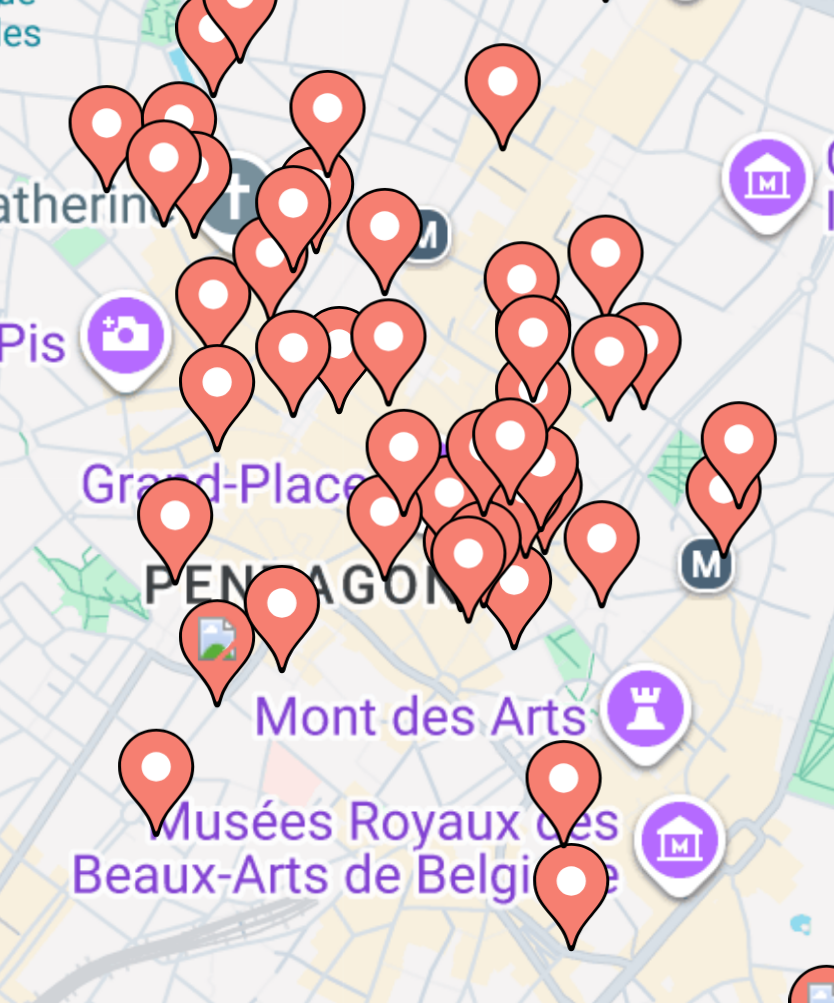 click at bounding box center [327, 420] 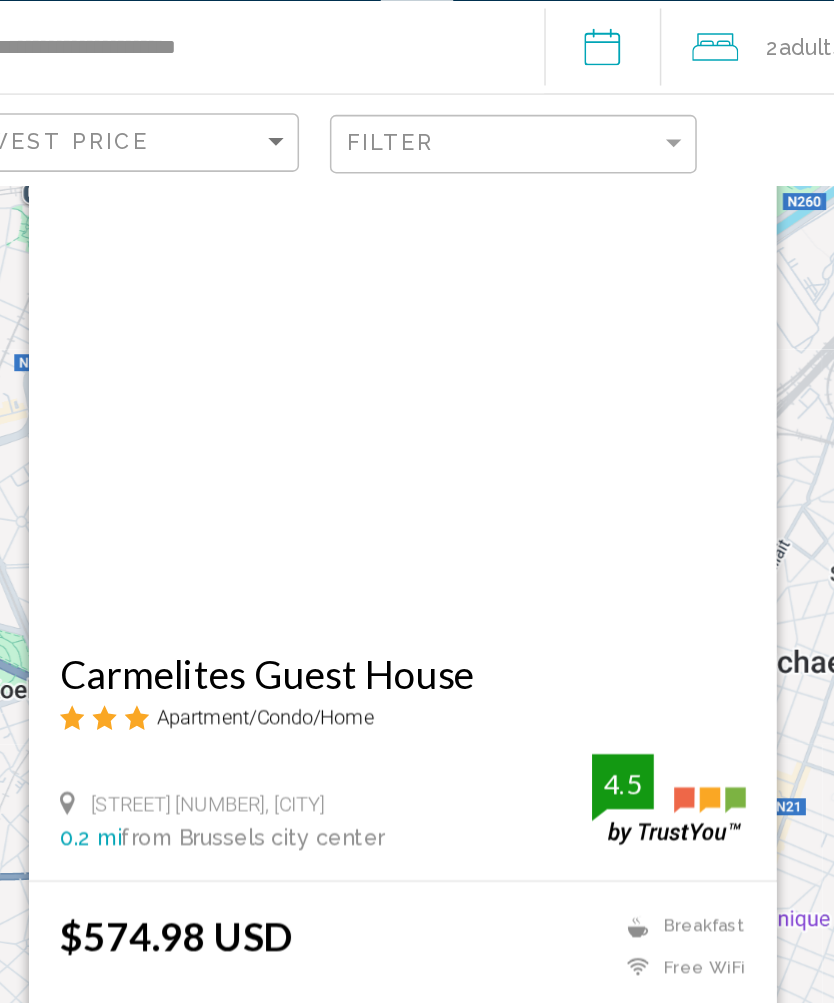 click at bounding box center [571, 158] 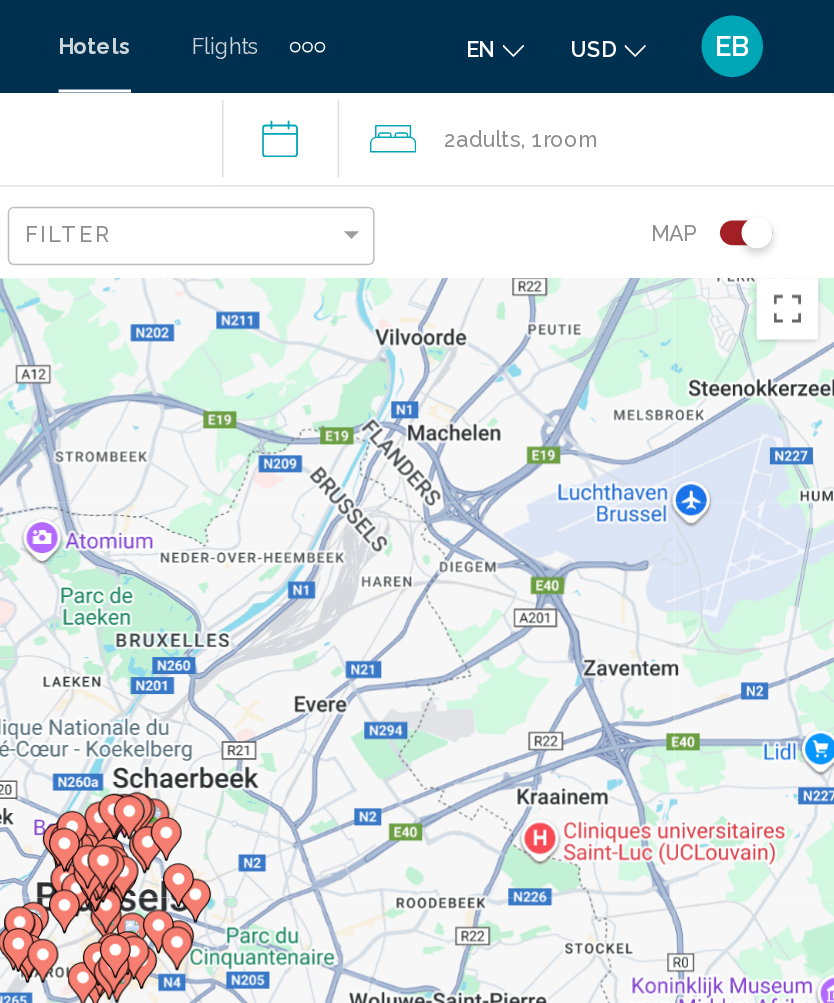 click at bounding box center [784, 151] 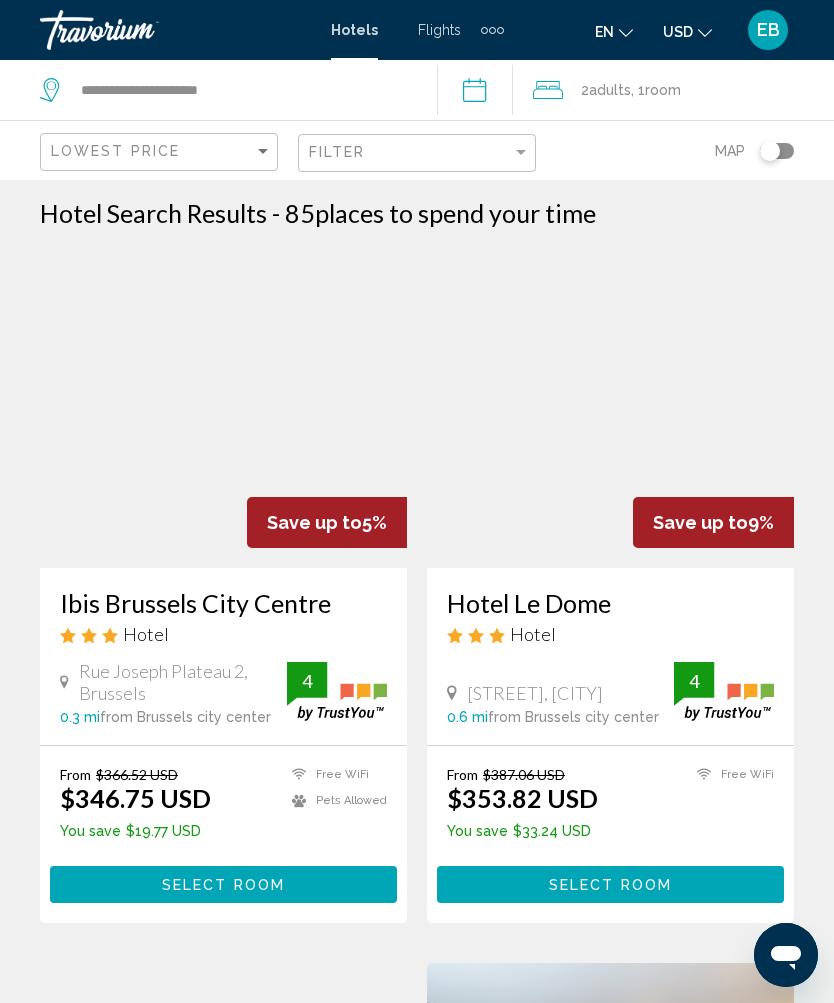 scroll, scrollTop: 0, scrollLeft: 0, axis: both 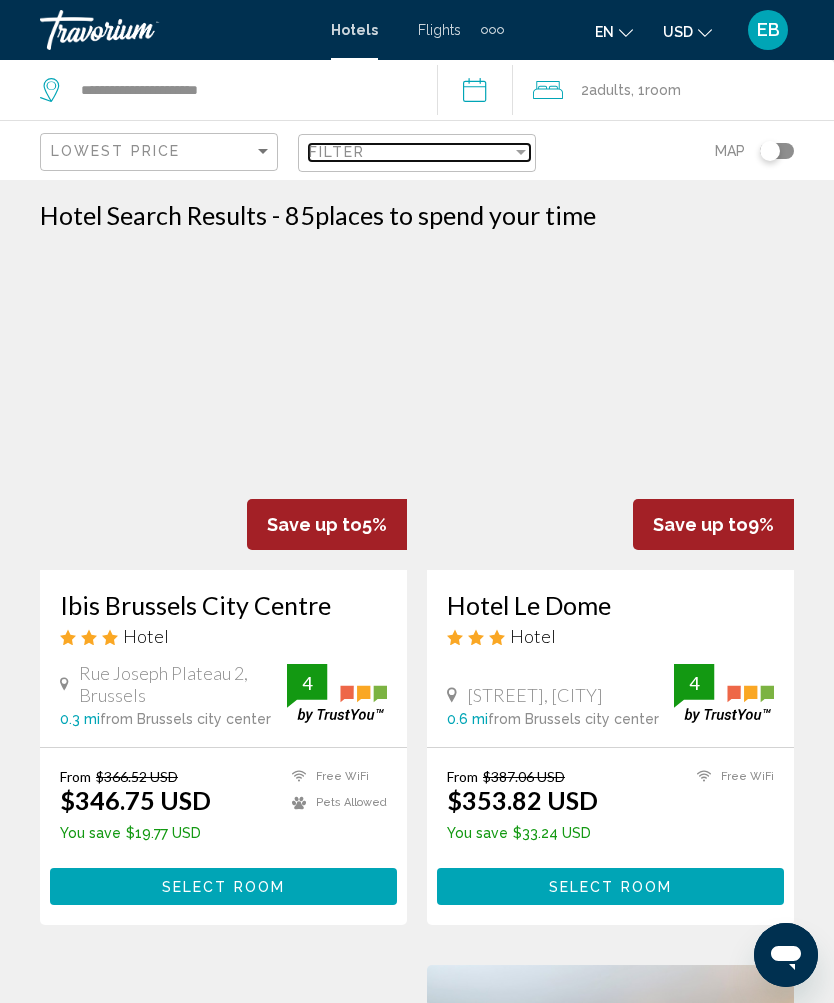 click at bounding box center (521, 152) 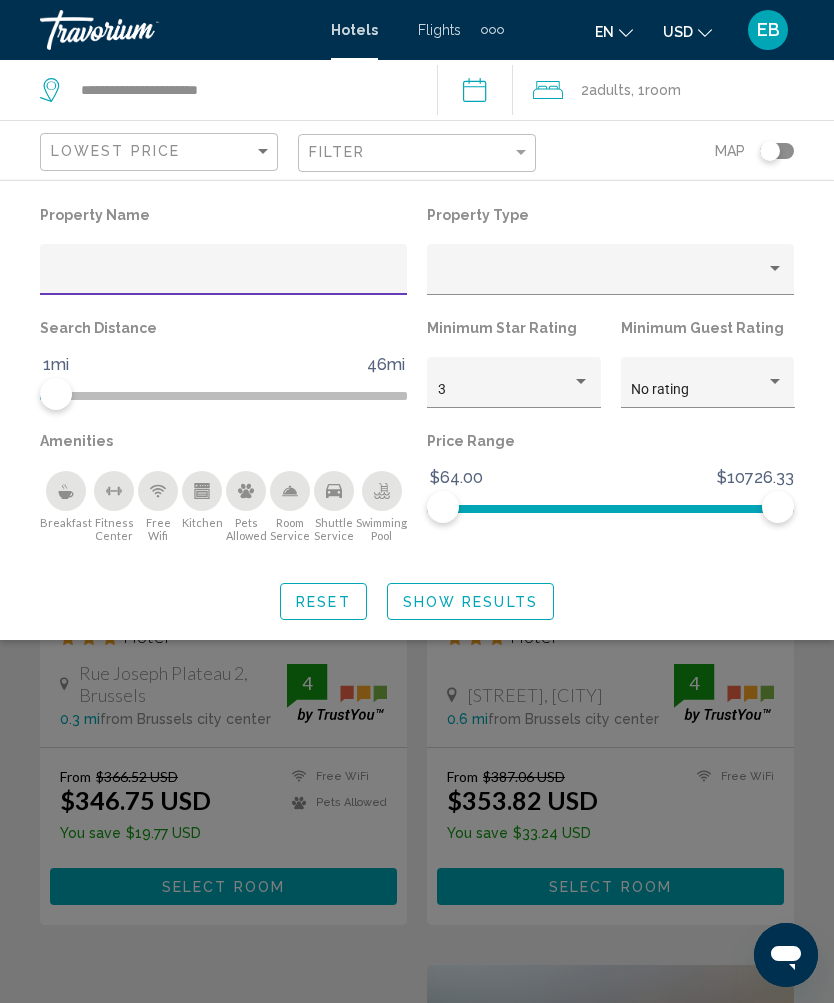 click on "Show Results" at bounding box center (470, 602) 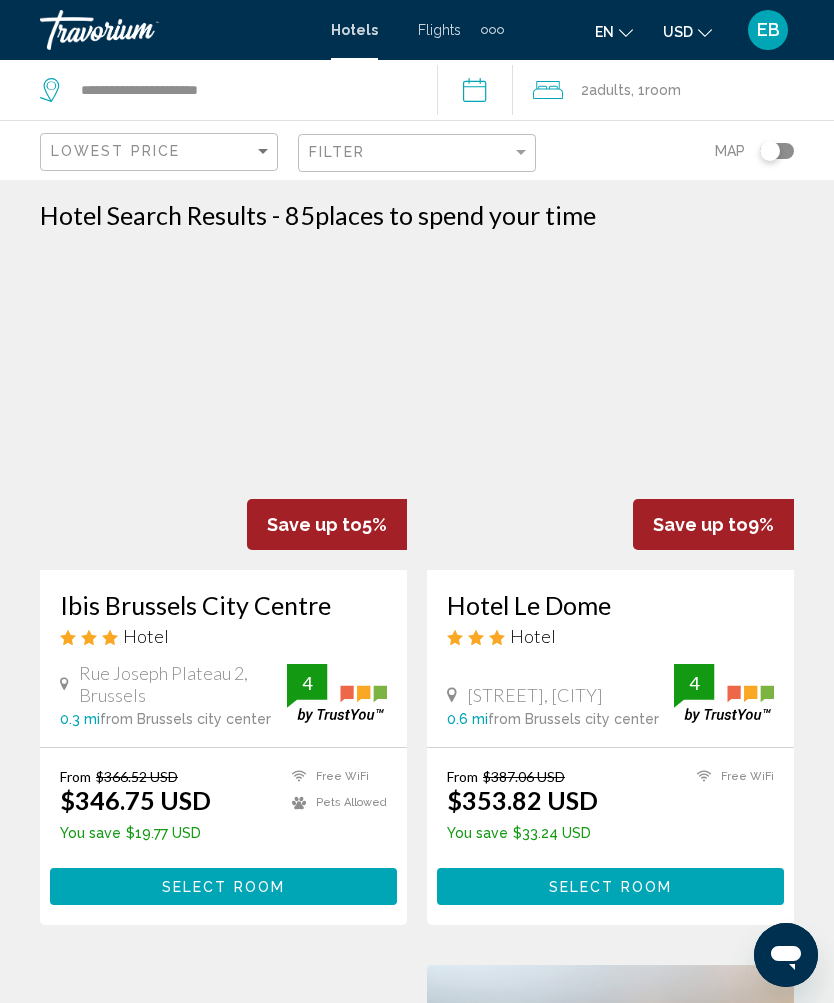 click at bounding box center [610, 410] 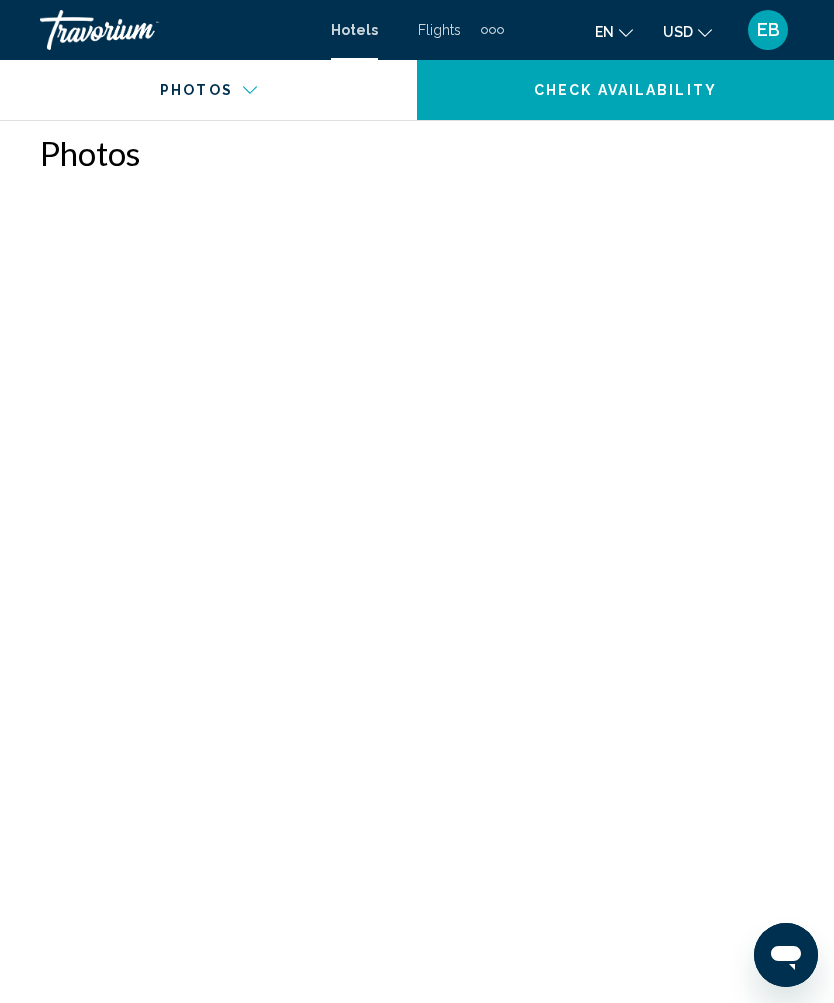 scroll, scrollTop: 1318, scrollLeft: 0, axis: vertical 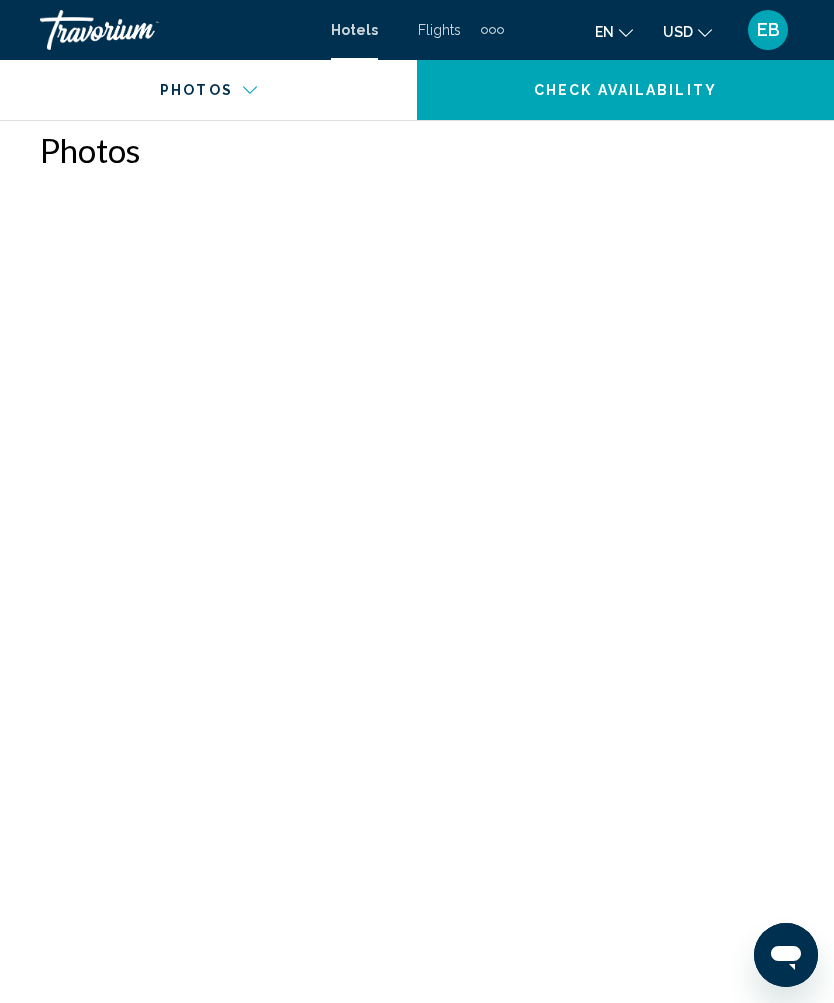 click at bounding box center [208, 315] 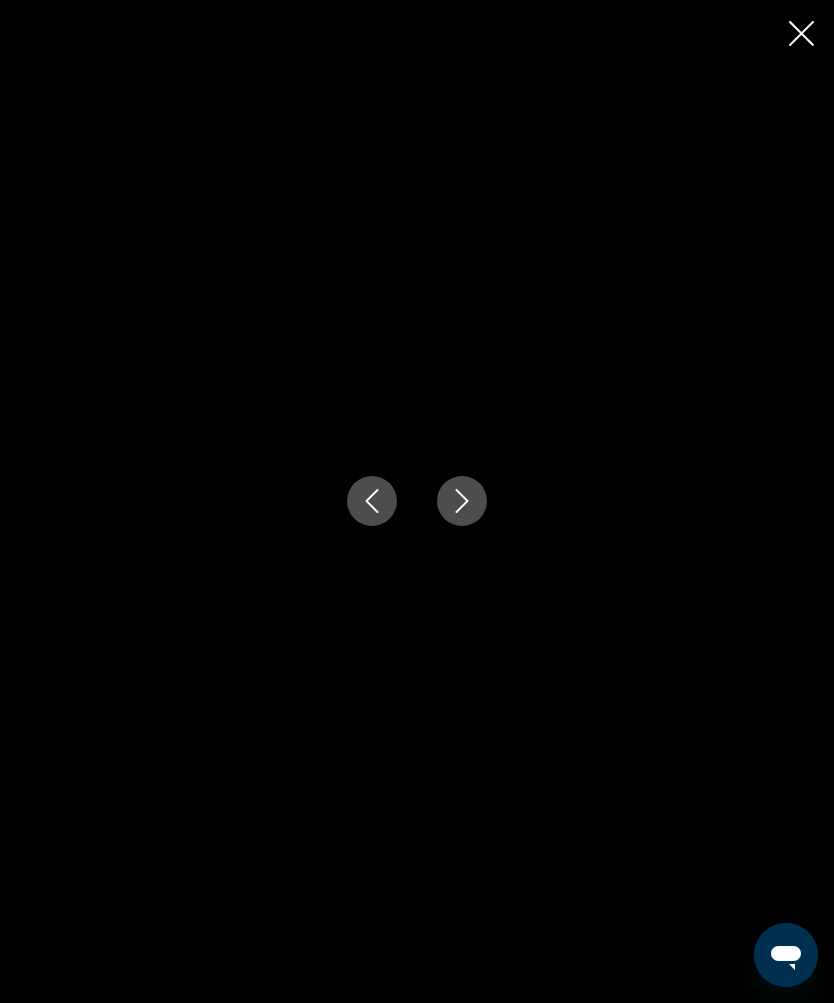 click at bounding box center [462, 501] 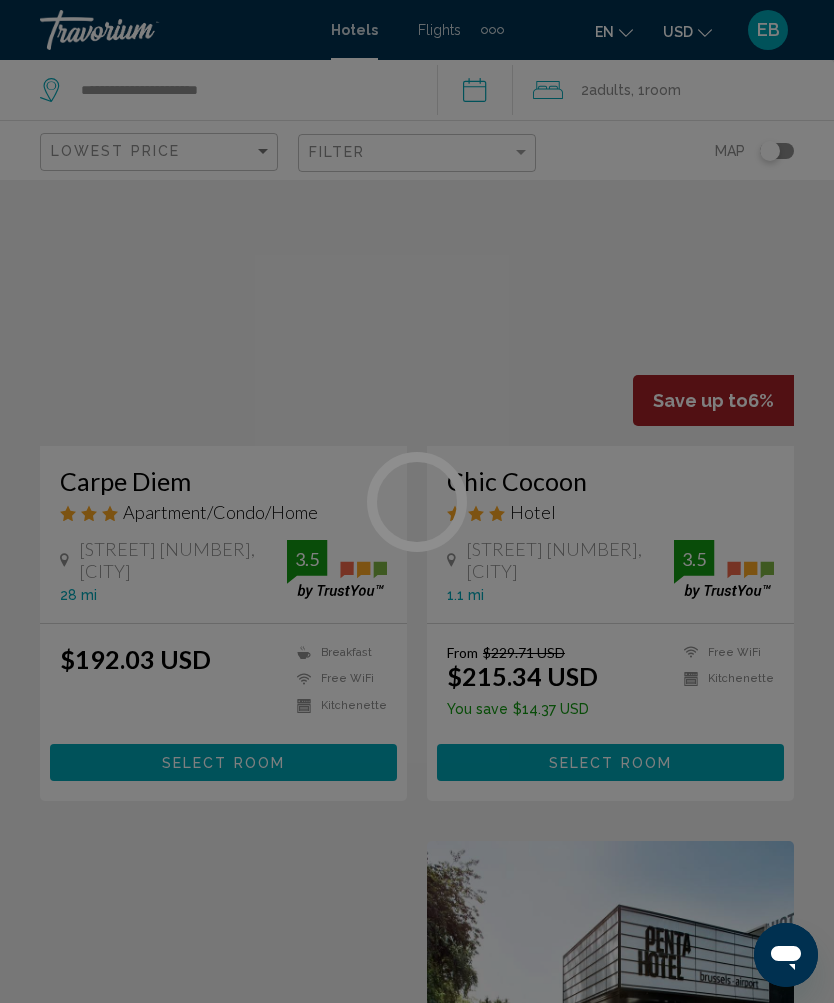 scroll, scrollTop: 74, scrollLeft: 0, axis: vertical 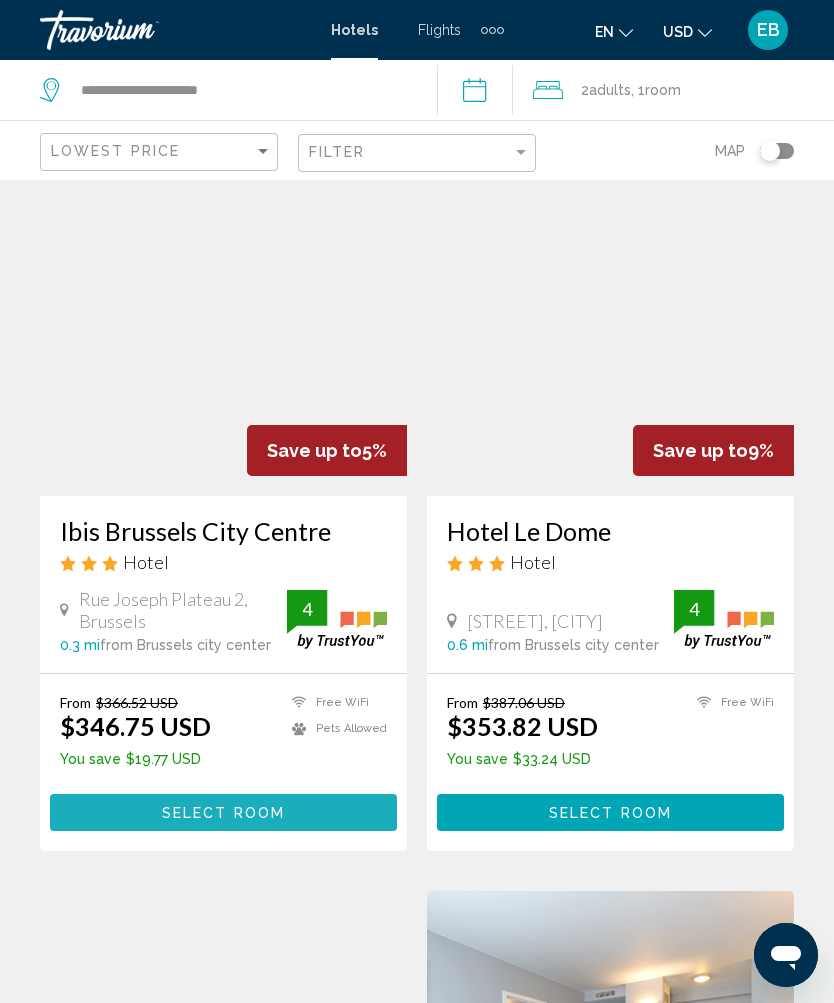 click on "Select Room" at bounding box center (223, 812) 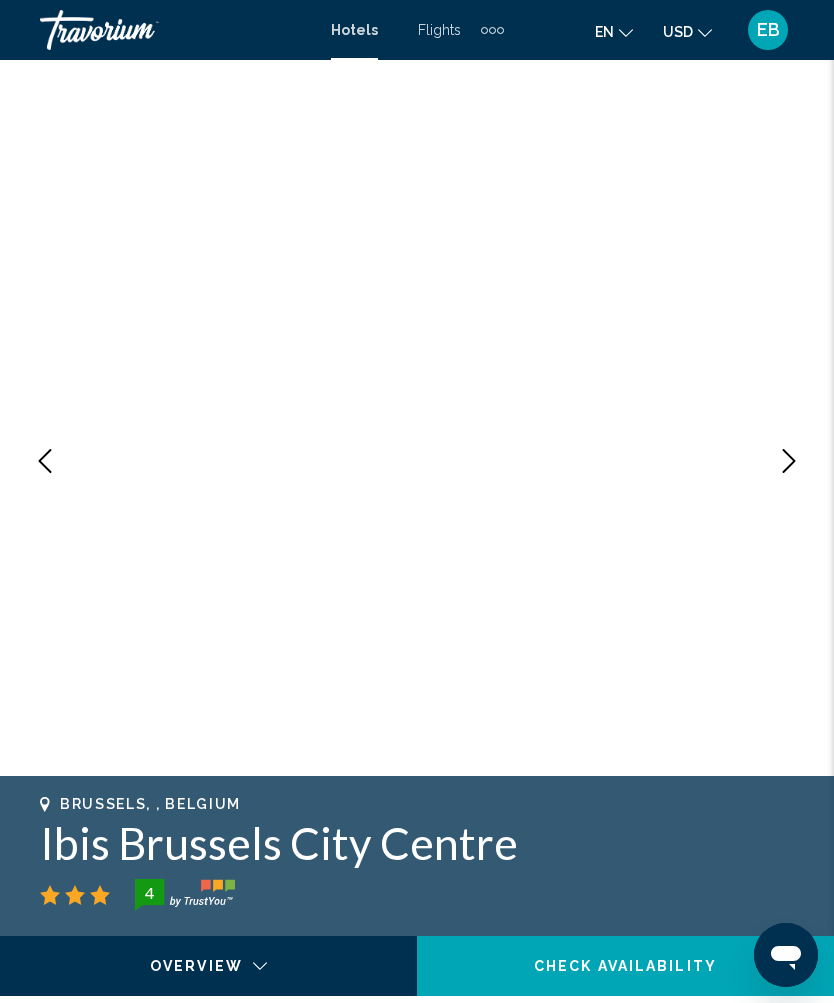 scroll, scrollTop: 0, scrollLeft: 0, axis: both 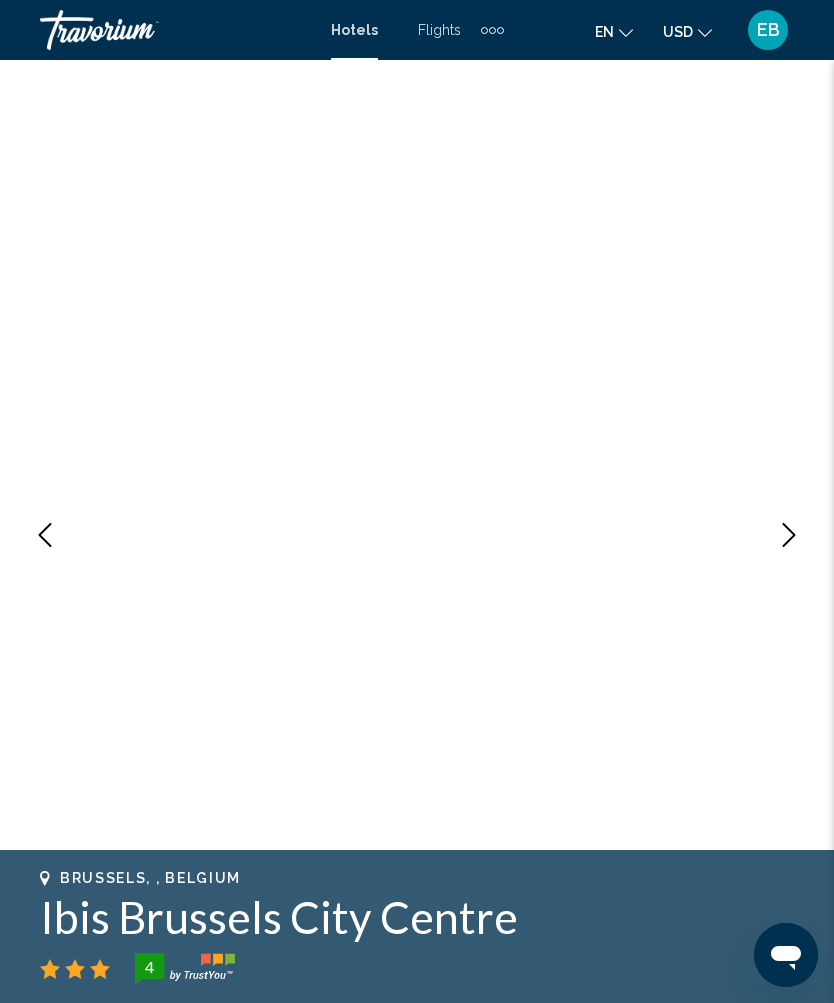 click at bounding box center [789, 535] 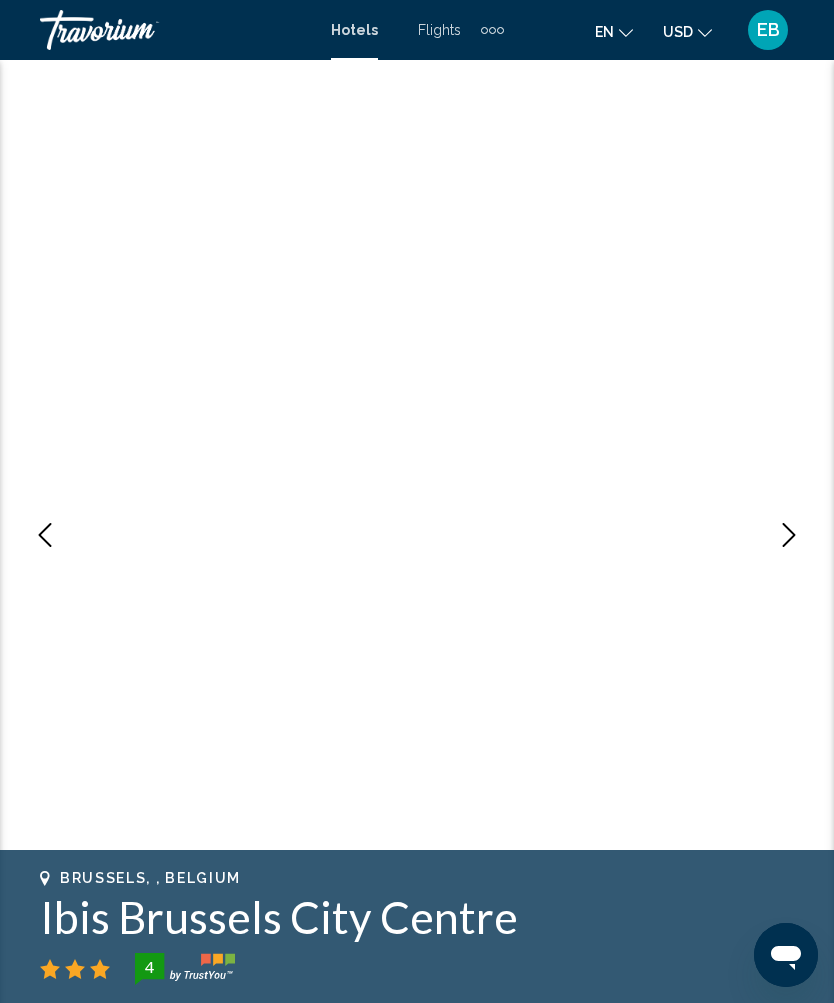 click at bounding box center [789, 535] 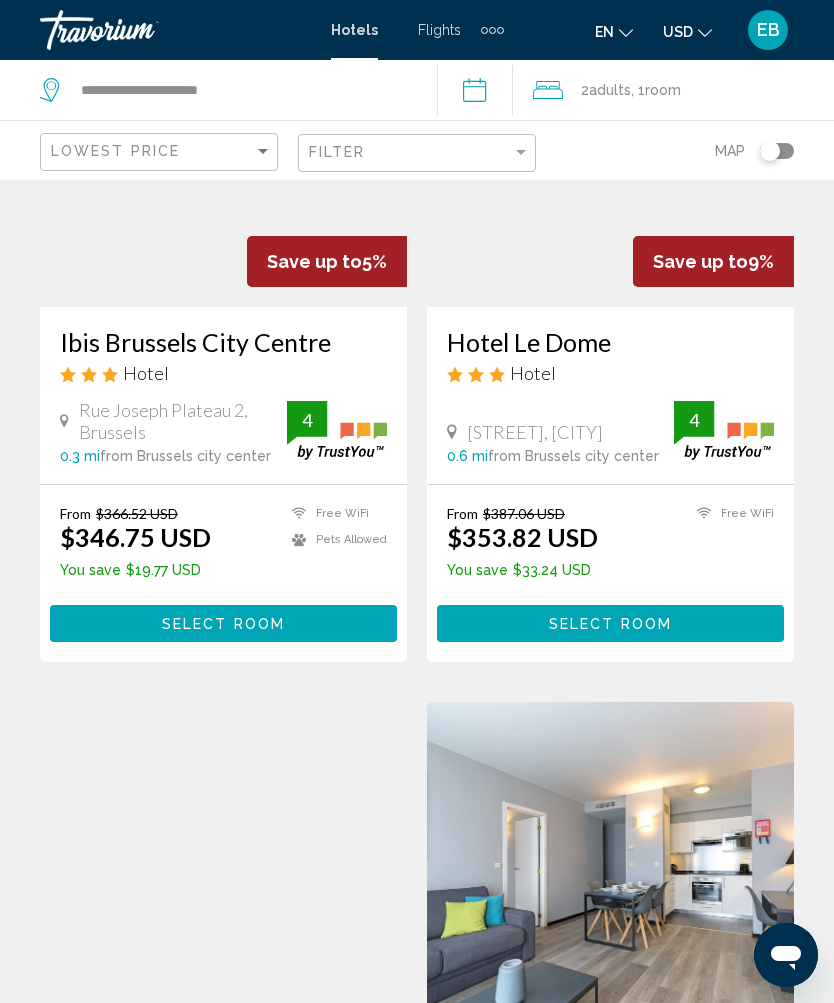 scroll, scrollTop: 0, scrollLeft: 0, axis: both 